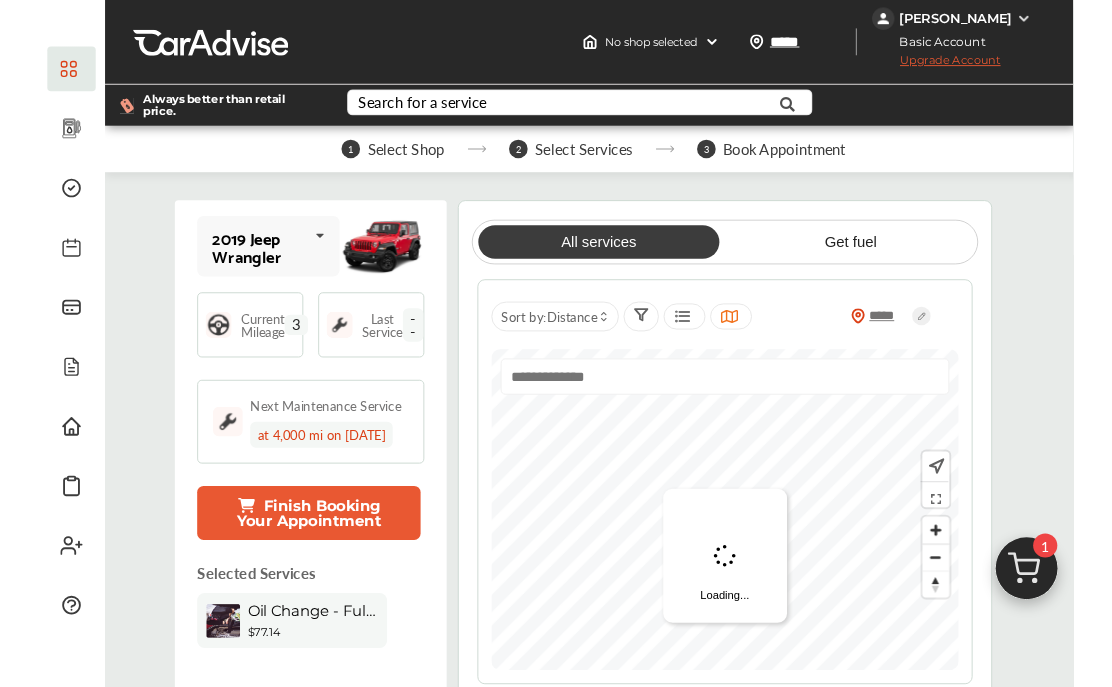 scroll, scrollTop: 0, scrollLeft: 0, axis: both 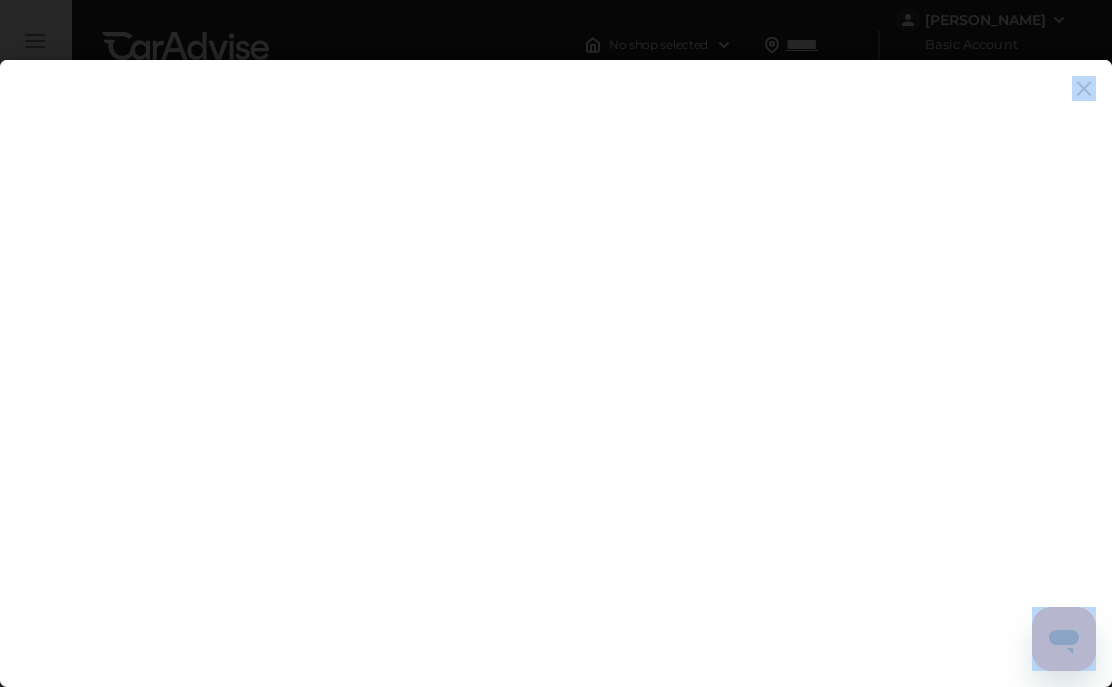 click at bounding box center (556, 407) 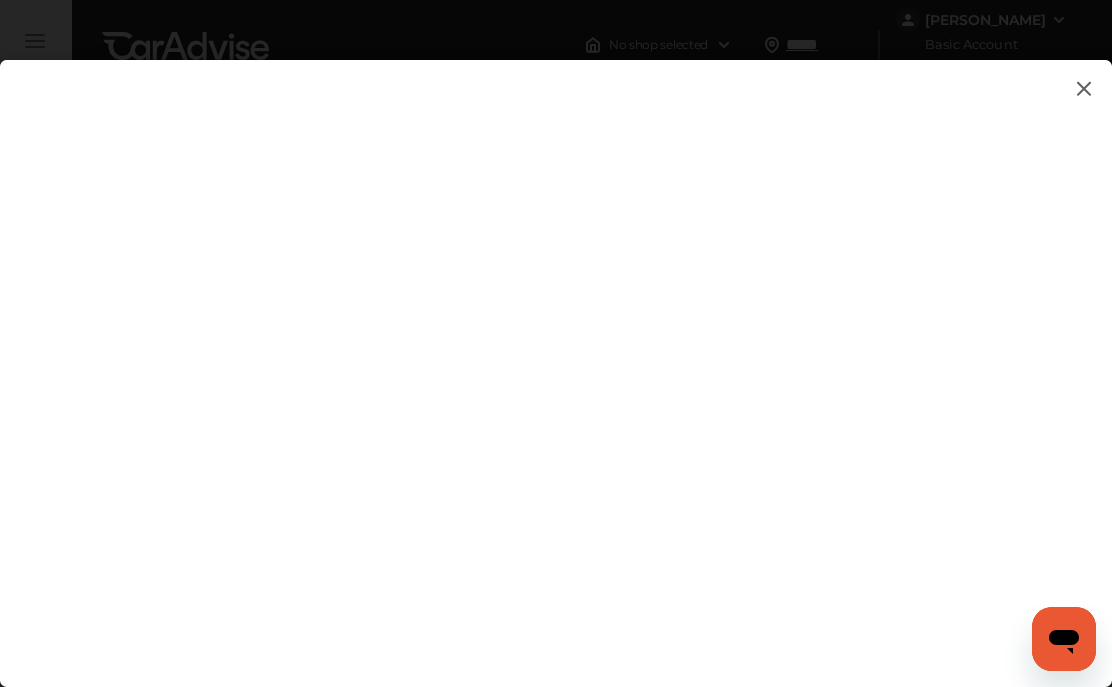 click at bounding box center (572, 359) 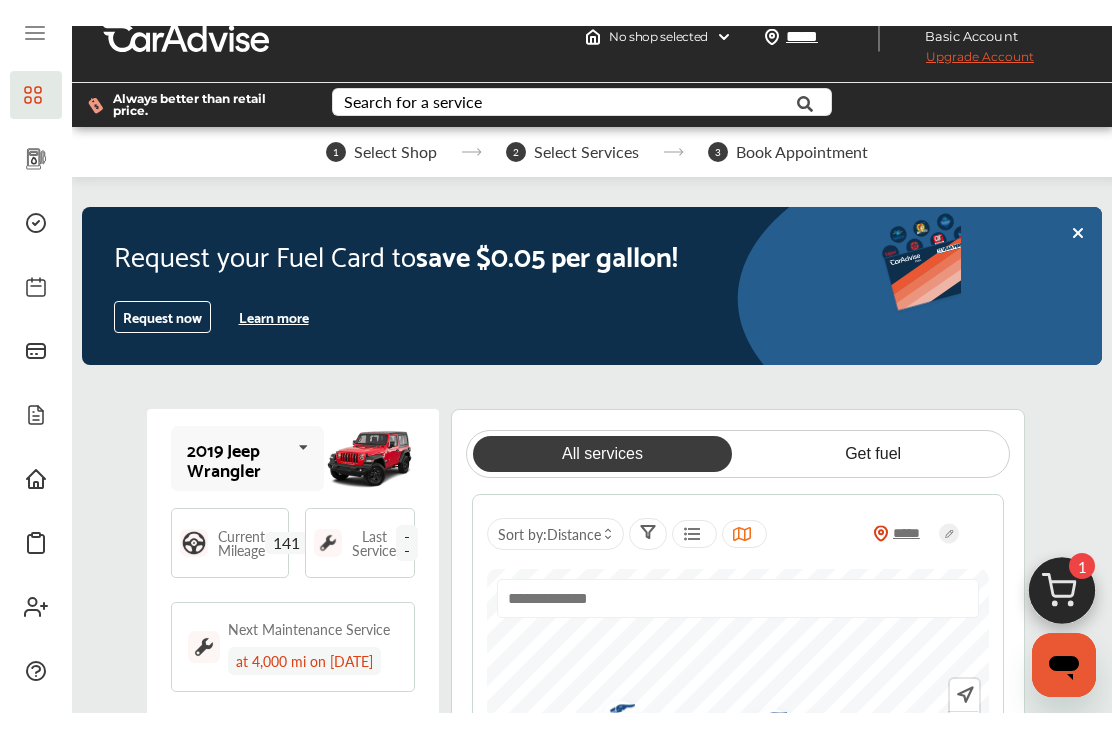scroll, scrollTop: 0, scrollLeft: 0, axis: both 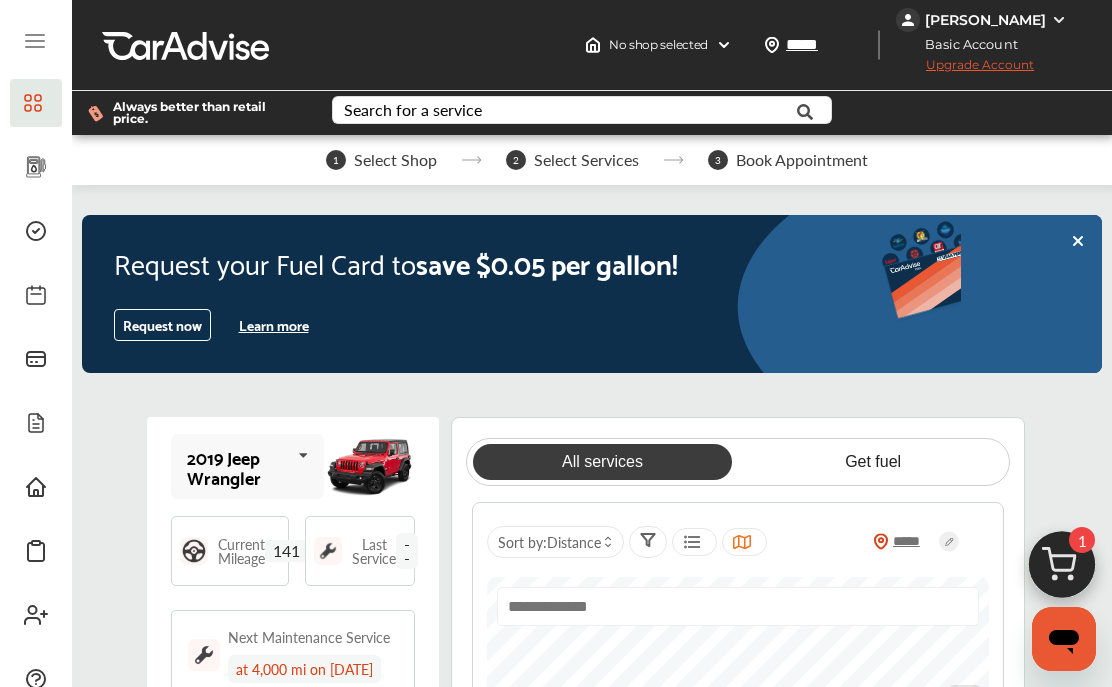 click 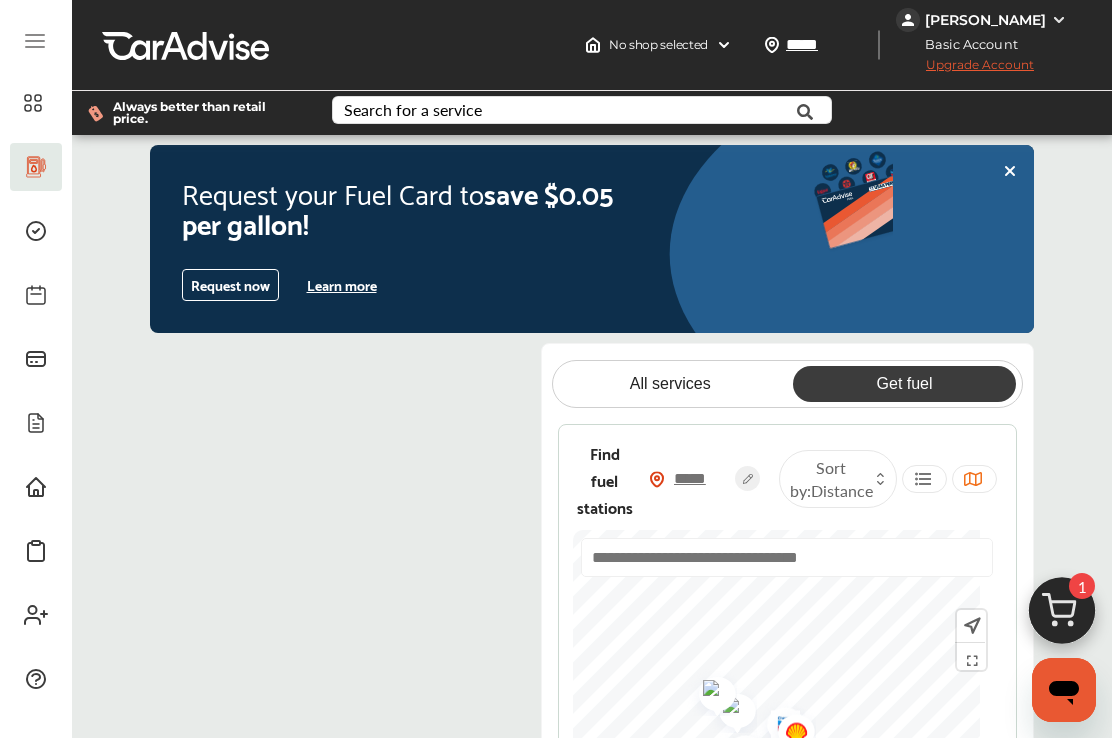 click on "Get fuel" at bounding box center [904, 384] 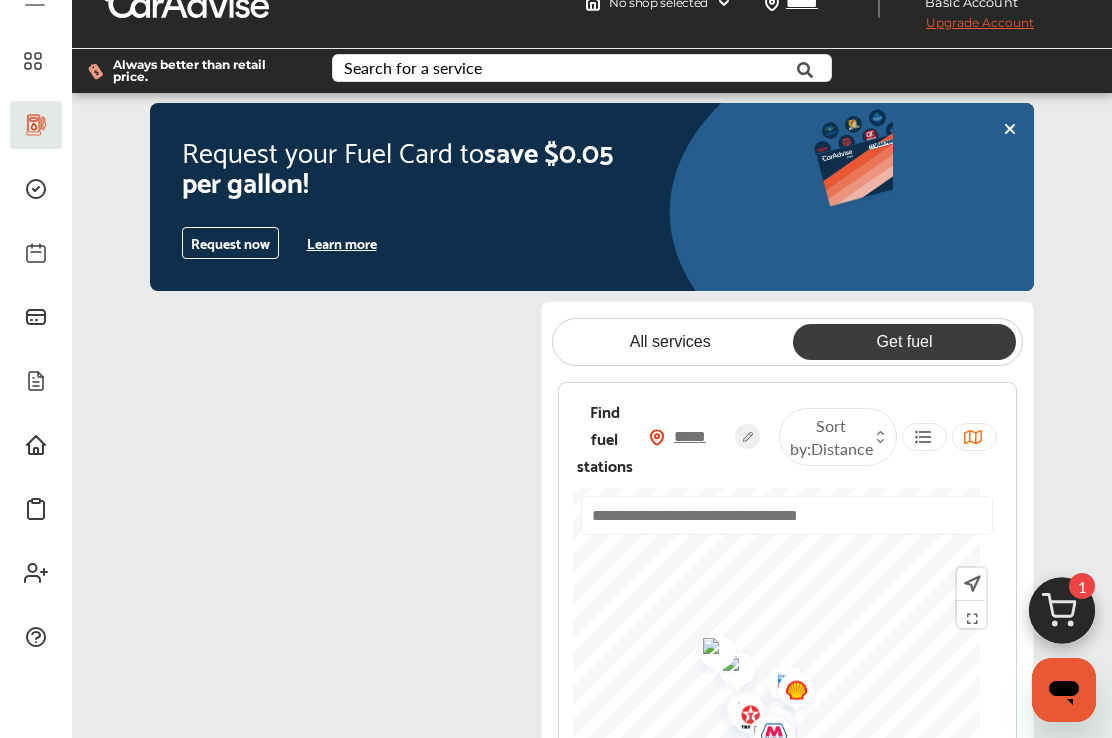 scroll, scrollTop: 0, scrollLeft: 0, axis: both 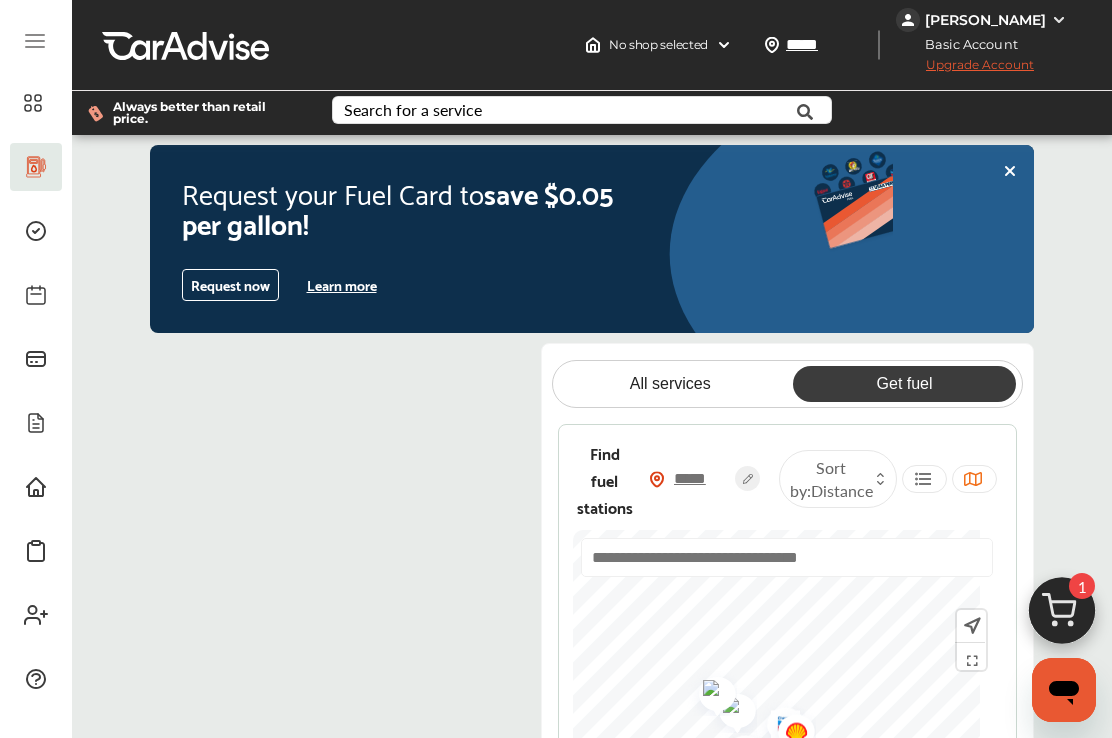 click on "Upgrade Account" at bounding box center [965, 69] 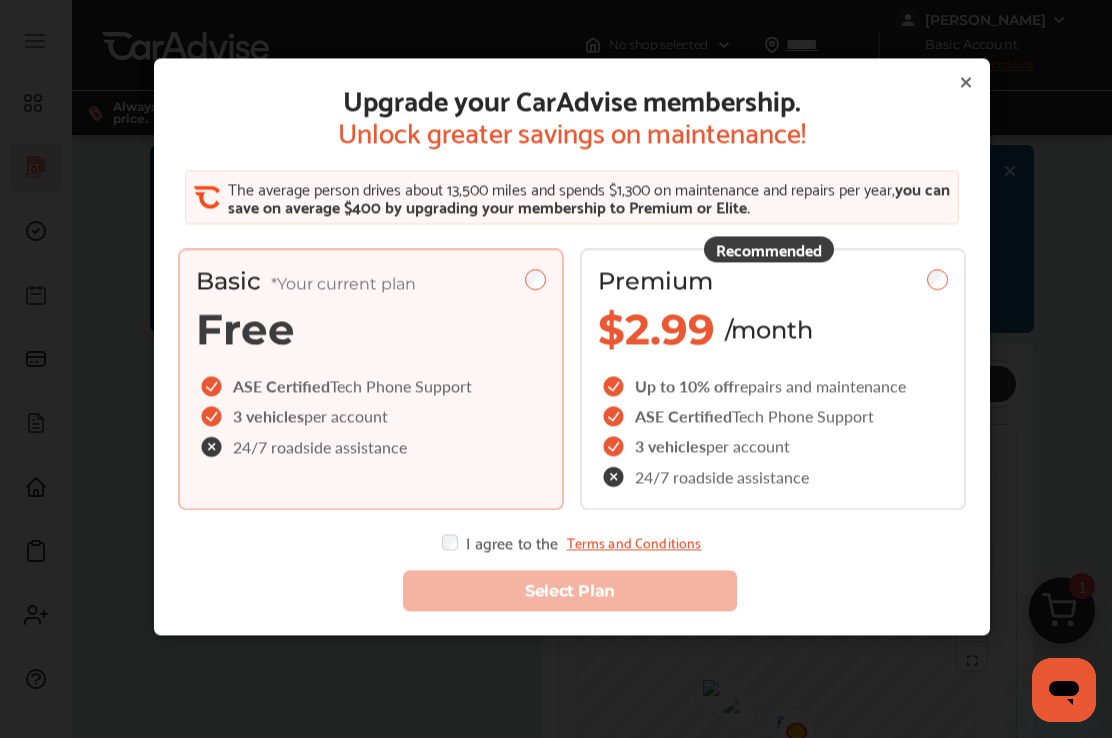 click on "Upgrade your CarAdvise membership.  Unlock greater savings on maintenance! The average person drives about 13,500 miles and spends $1,300 on maintenance and repairs per year,   you can save on average $400 by upgrading your membership to Premium or Elite. Basic *Your current plan Free ASE Certified  Tech Phone Support  3 vehicles  per account 24/7 roadside assistance Recommended Premium $2.99  /month Up to 10% off  repairs and maintenance ASE Certified  Tech Phone Support  3 vehicles  per account 24/7 roadside assistance I agree to the Terms and Conditions" at bounding box center (572, 316) 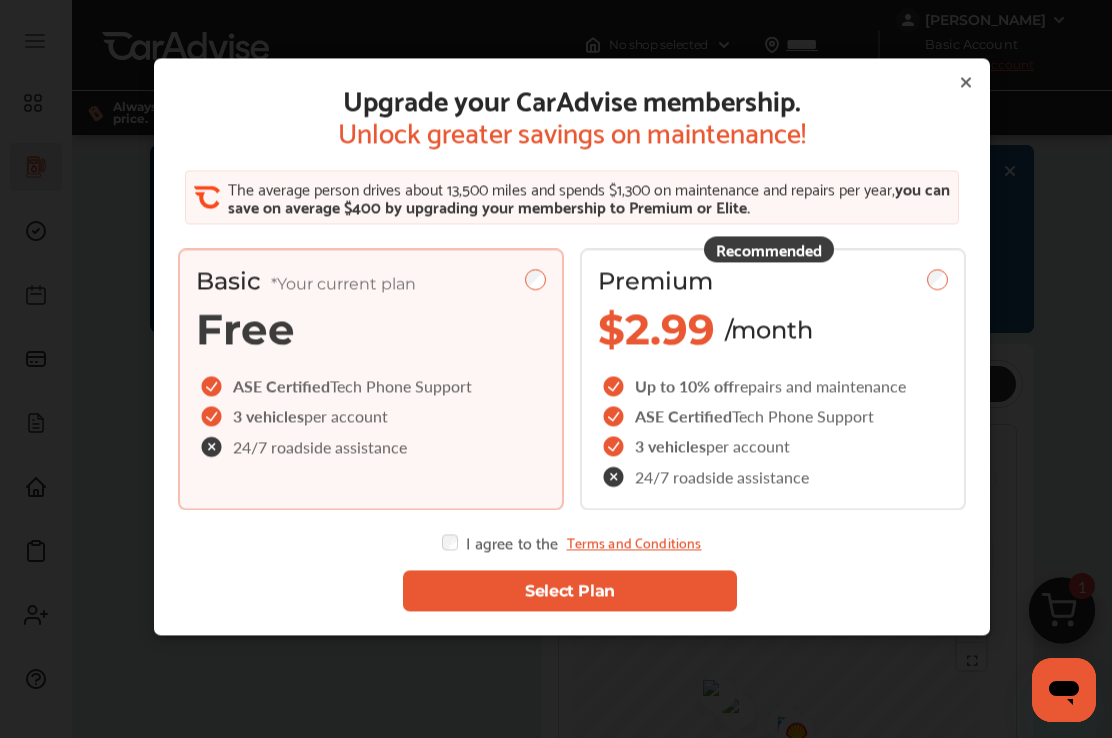 click on "Select Plan" at bounding box center (570, 590) 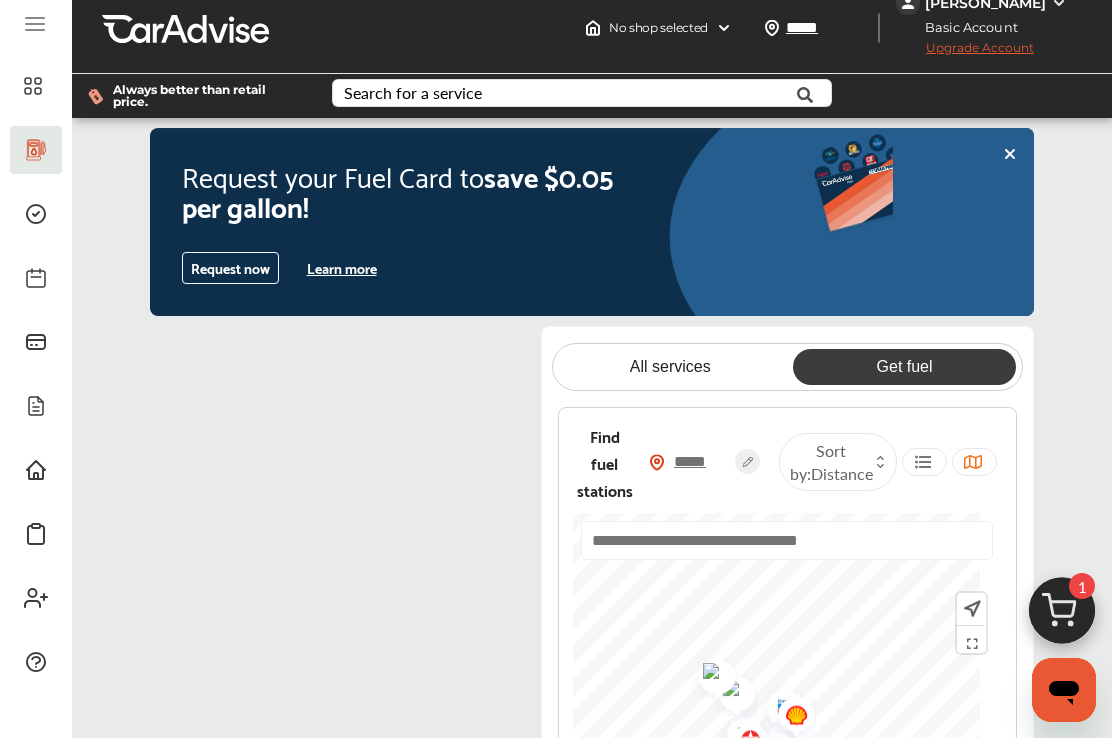 scroll, scrollTop: 0, scrollLeft: 0, axis: both 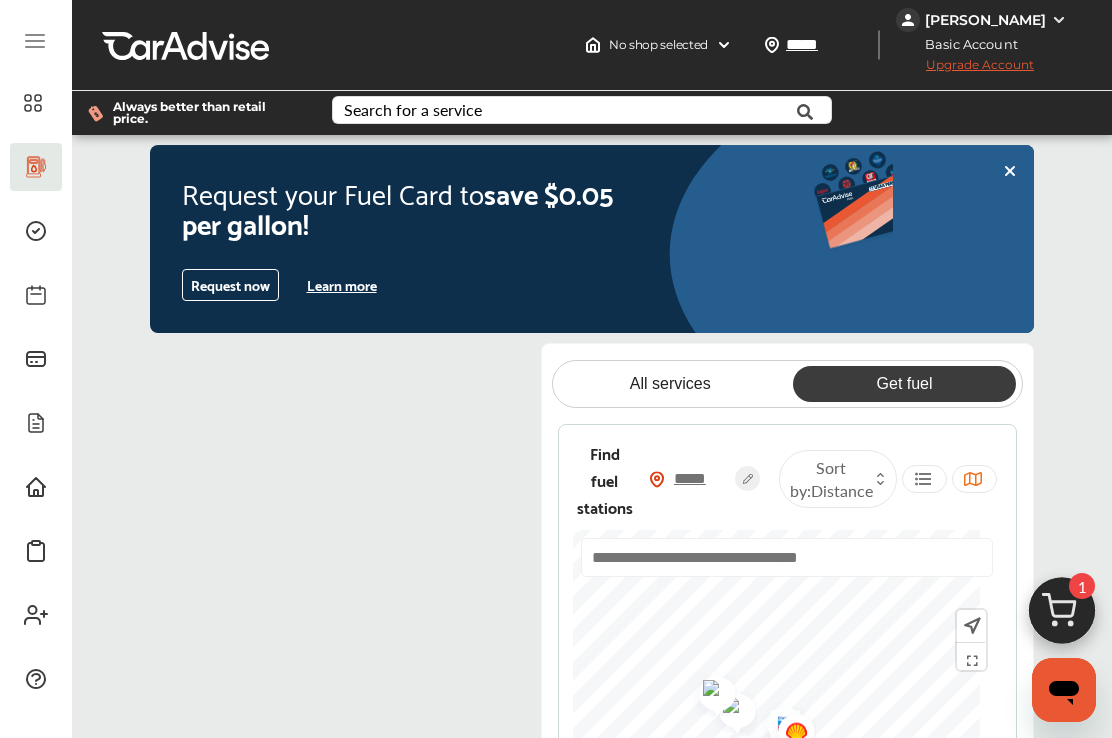 click on "Basic   Account" at bounding box center (965, 44) 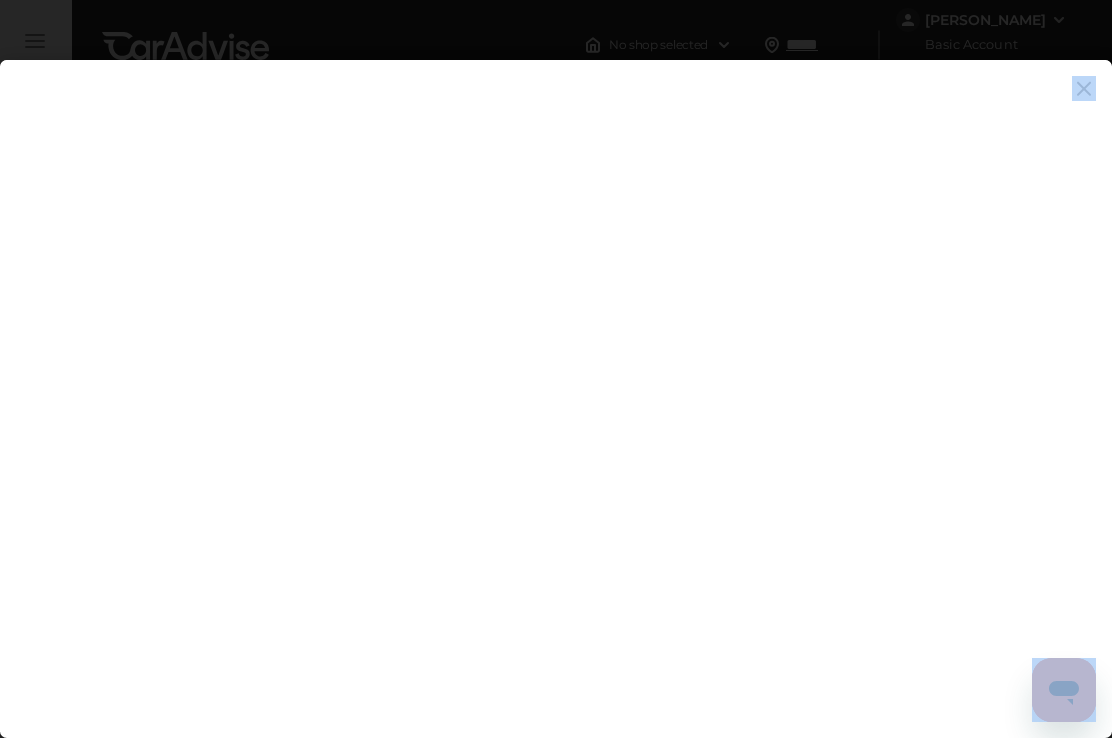 click at bounding box center [556, 407] 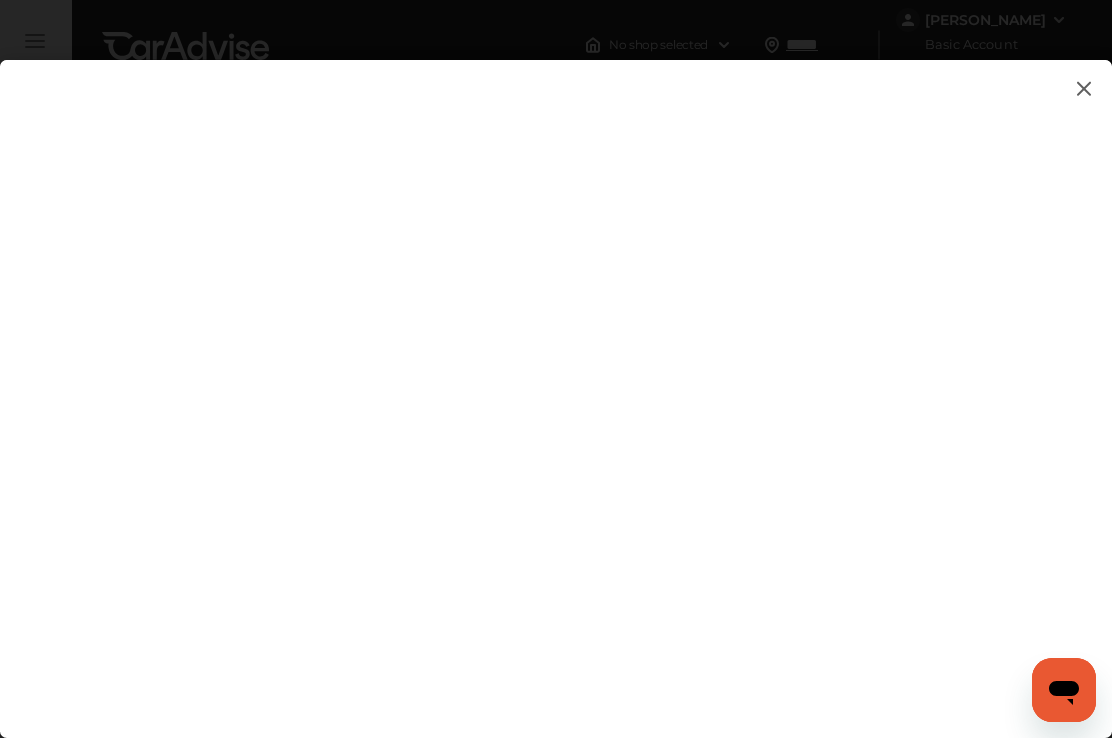 click at bounding box center [572, 385] 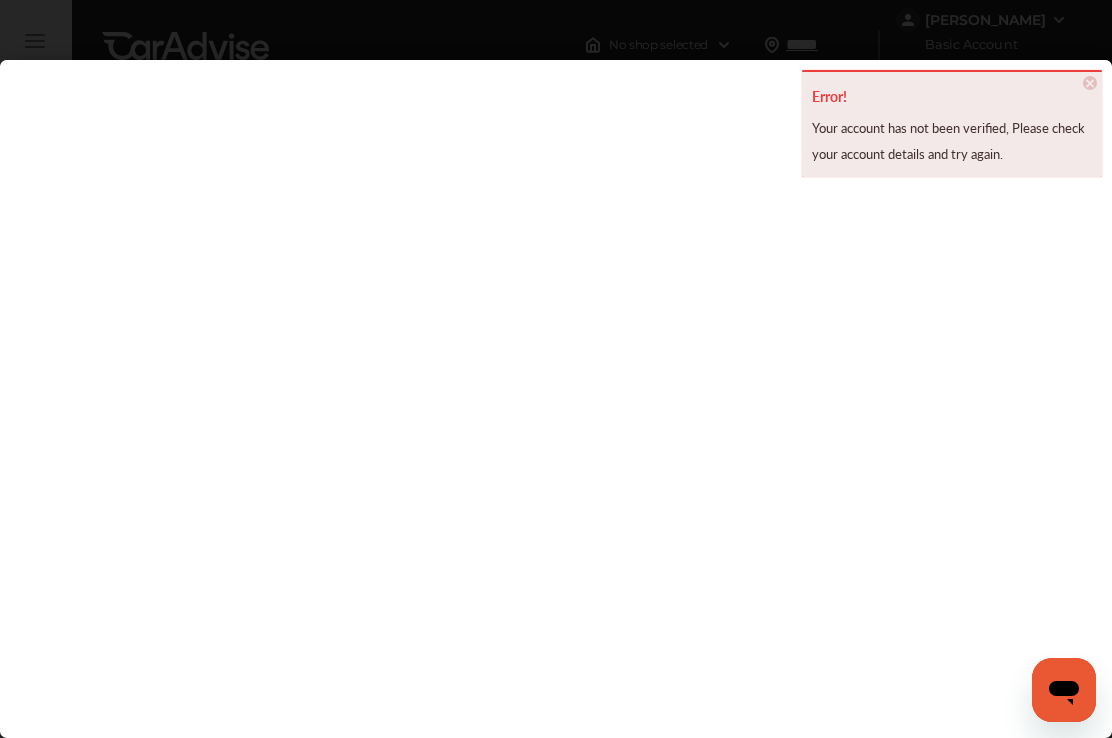 click on "×" at bounding box center [1090, 83] 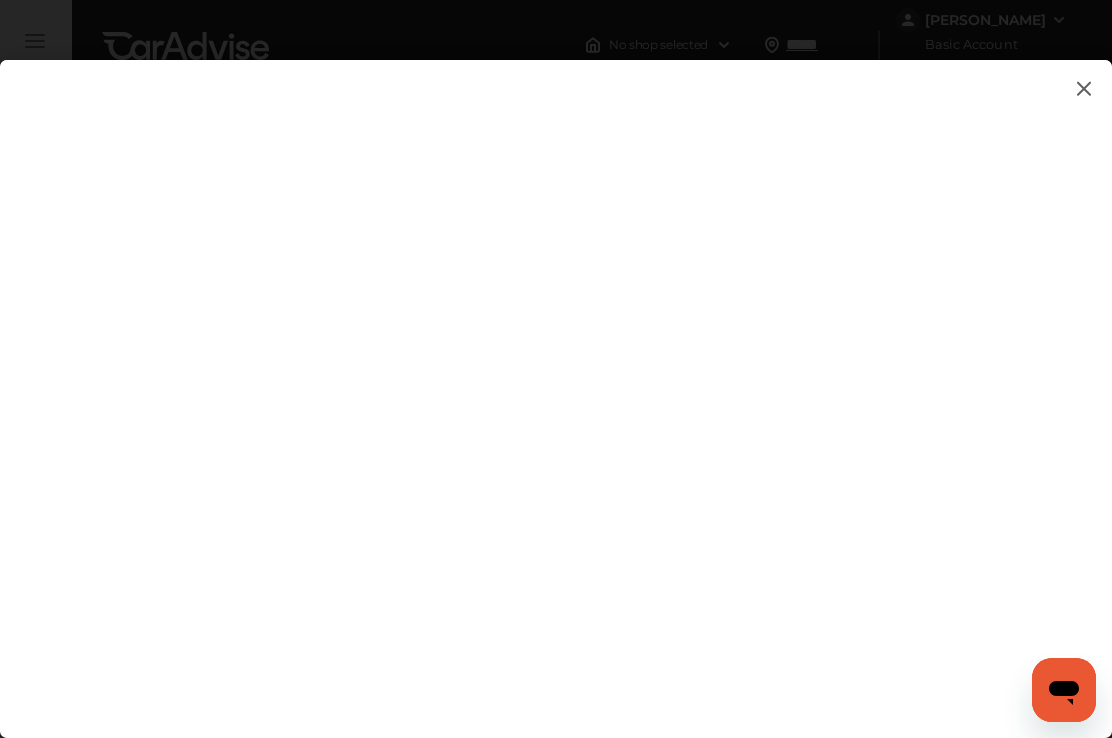 click at bounding box center (1084, 88) 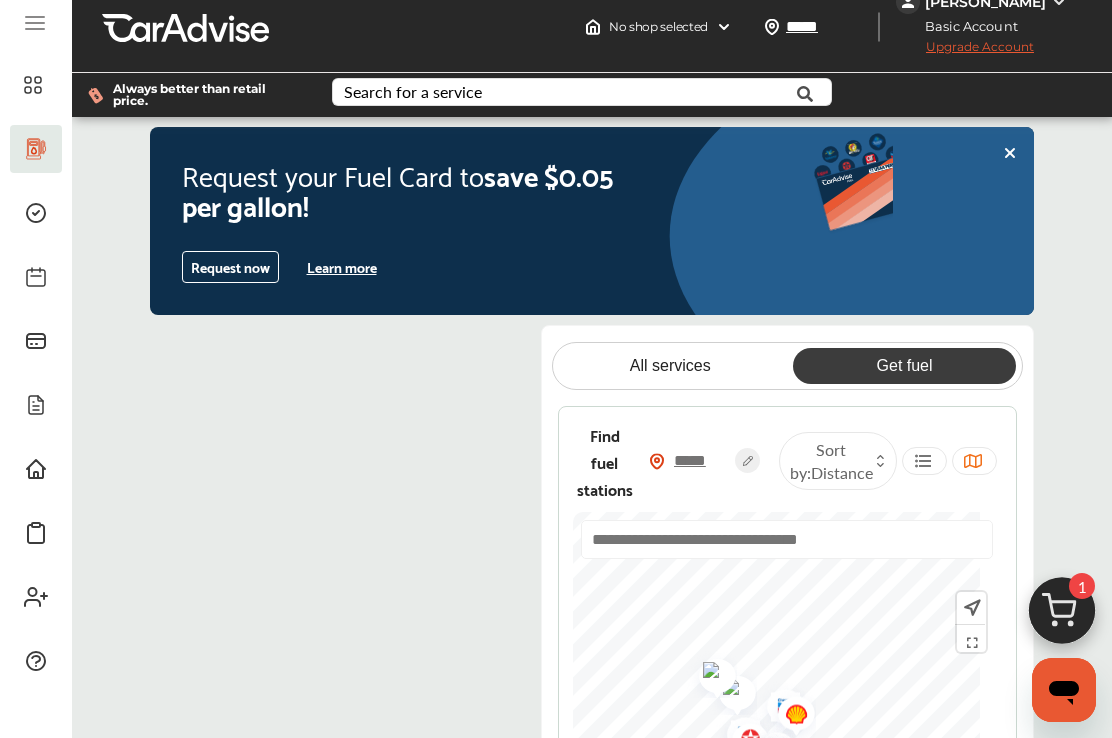 scroll, scrollTop: 0, scrollLeft: 0, axis: both 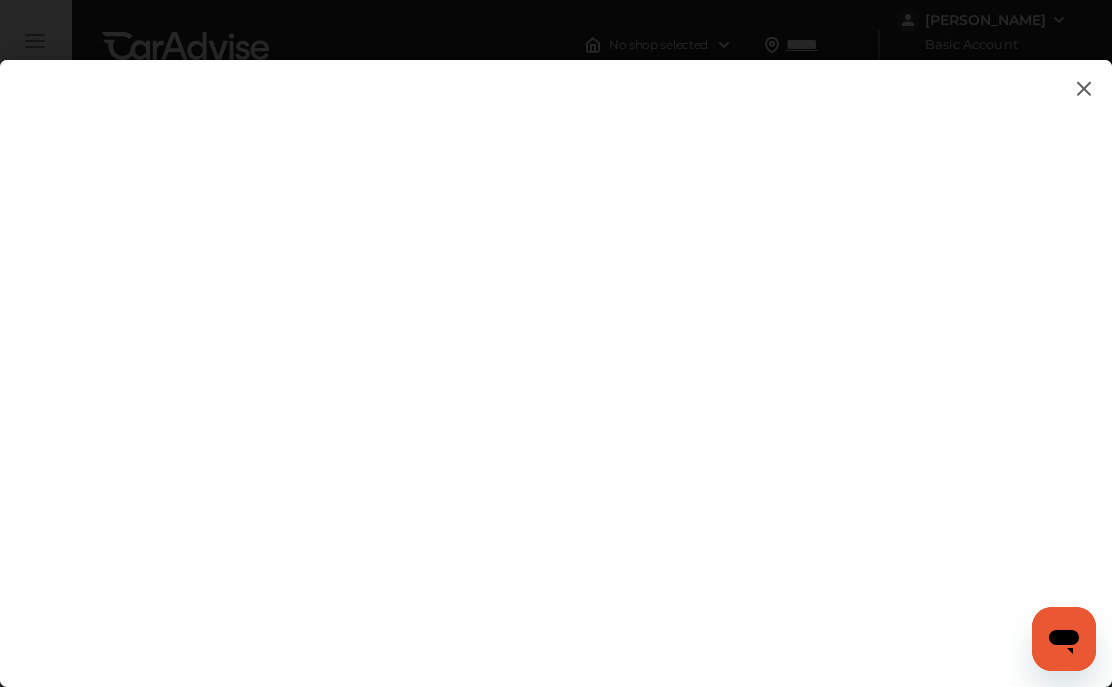 click 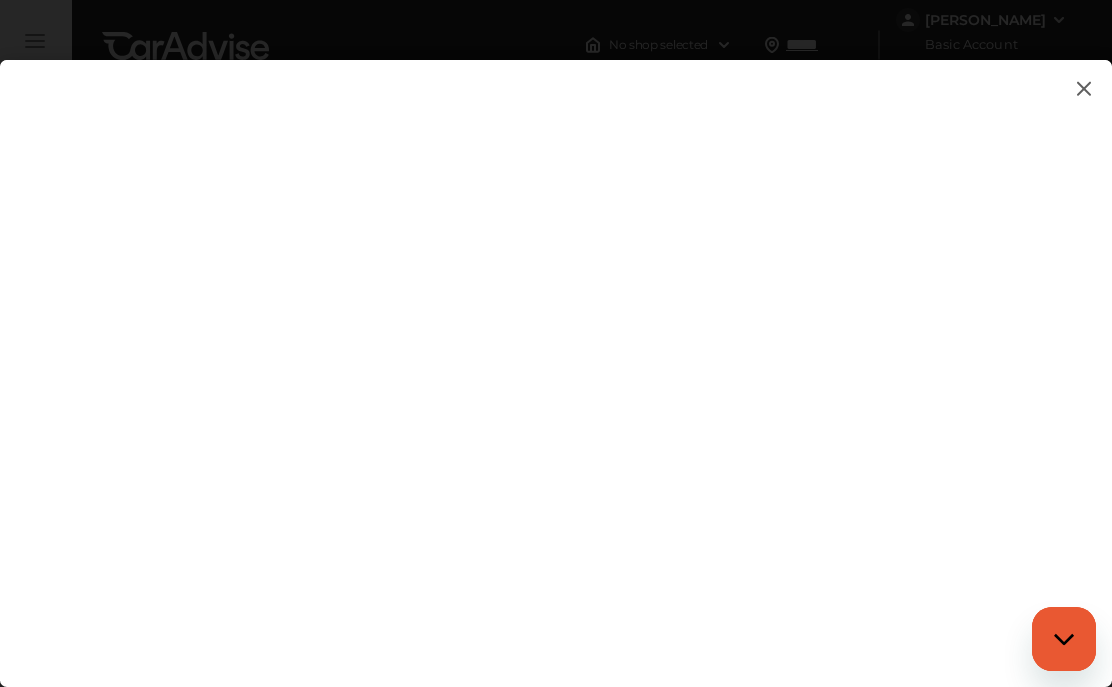 scroll, scrollTop: 0, scrollLeft: 0, axis: both 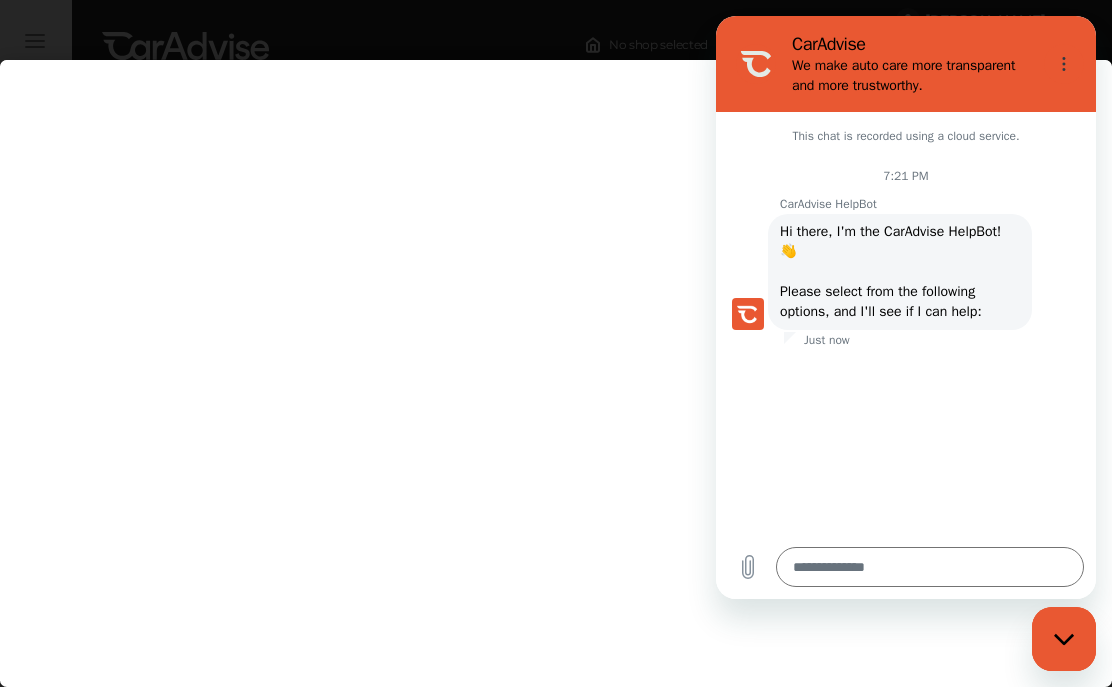 type on "*" 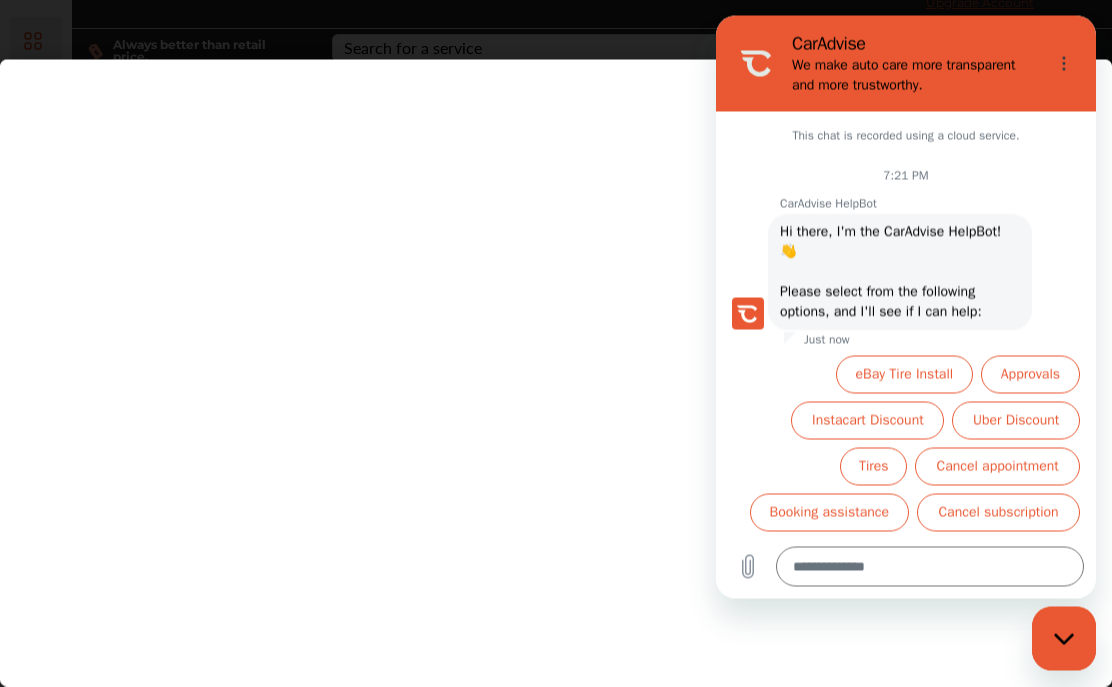 scroll, scrollTop: 63, scrollLeft: 0, axis: vertical 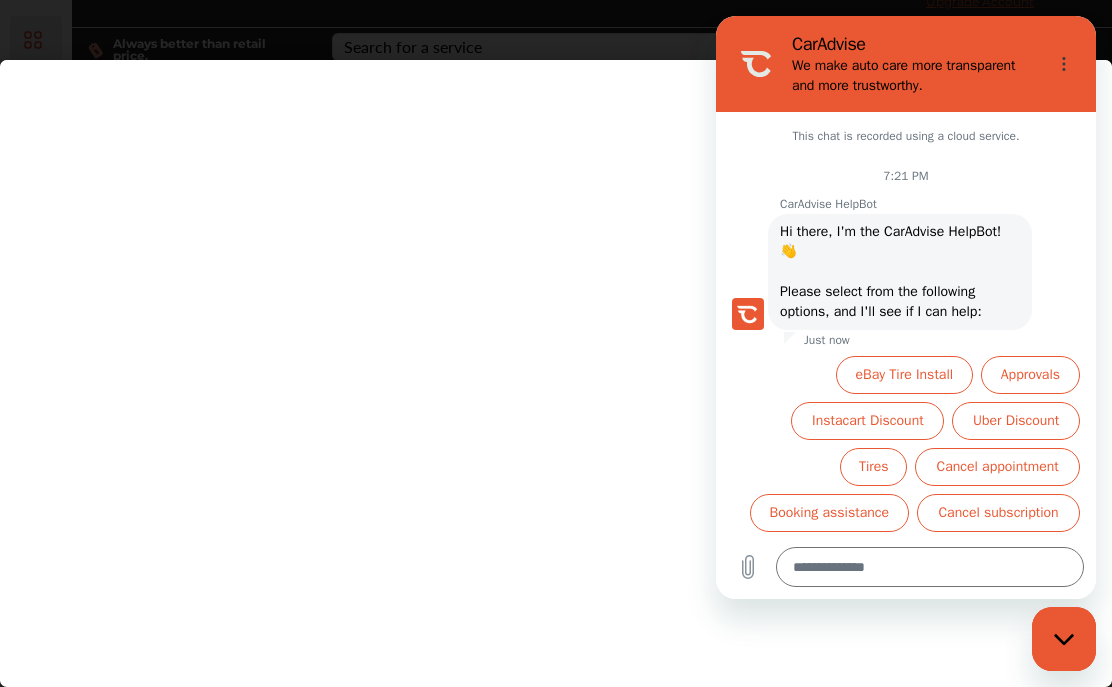 click at bounding box center (930, 567) 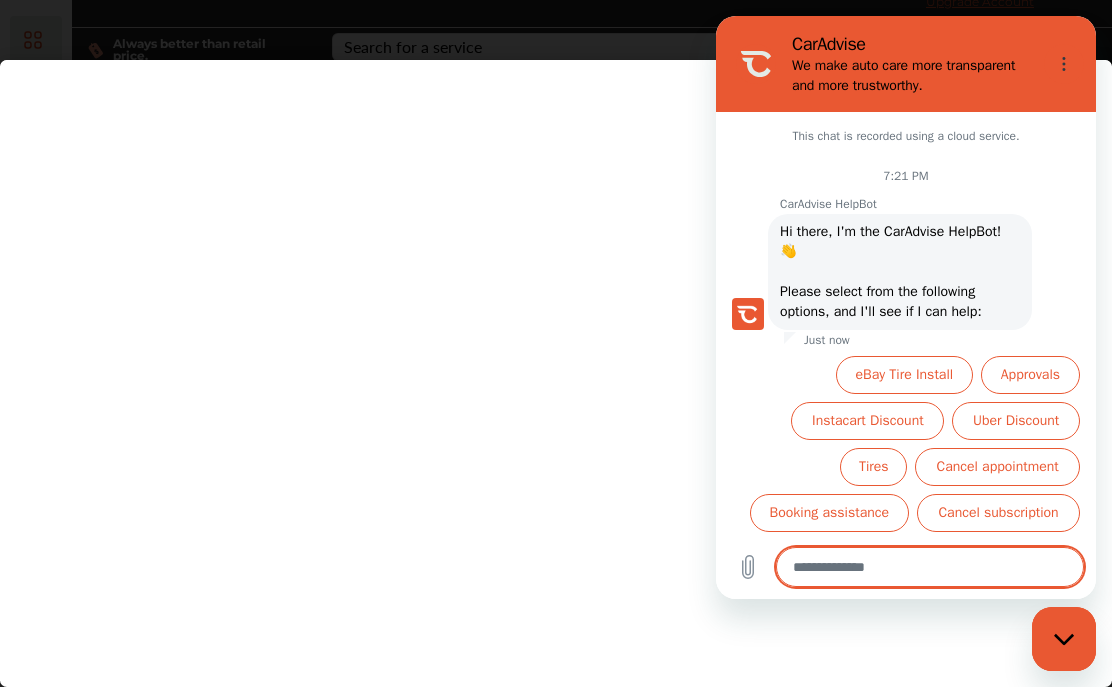 scroll, scrollTop: 136, scrollLeft: 0, axis: vertical 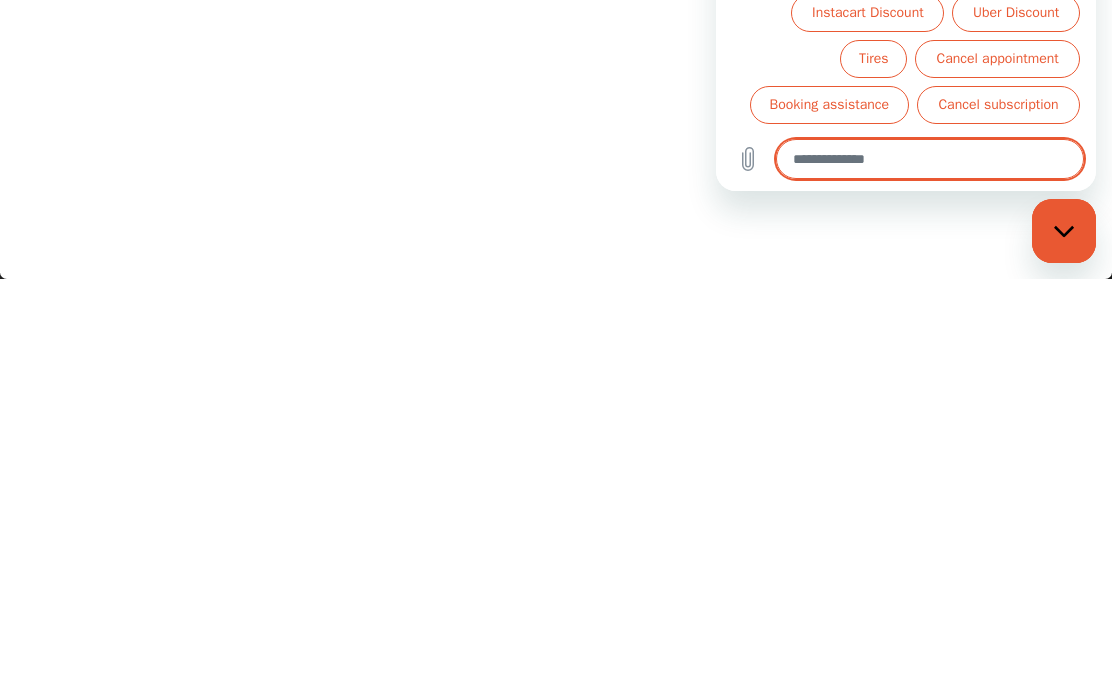 type on "*" 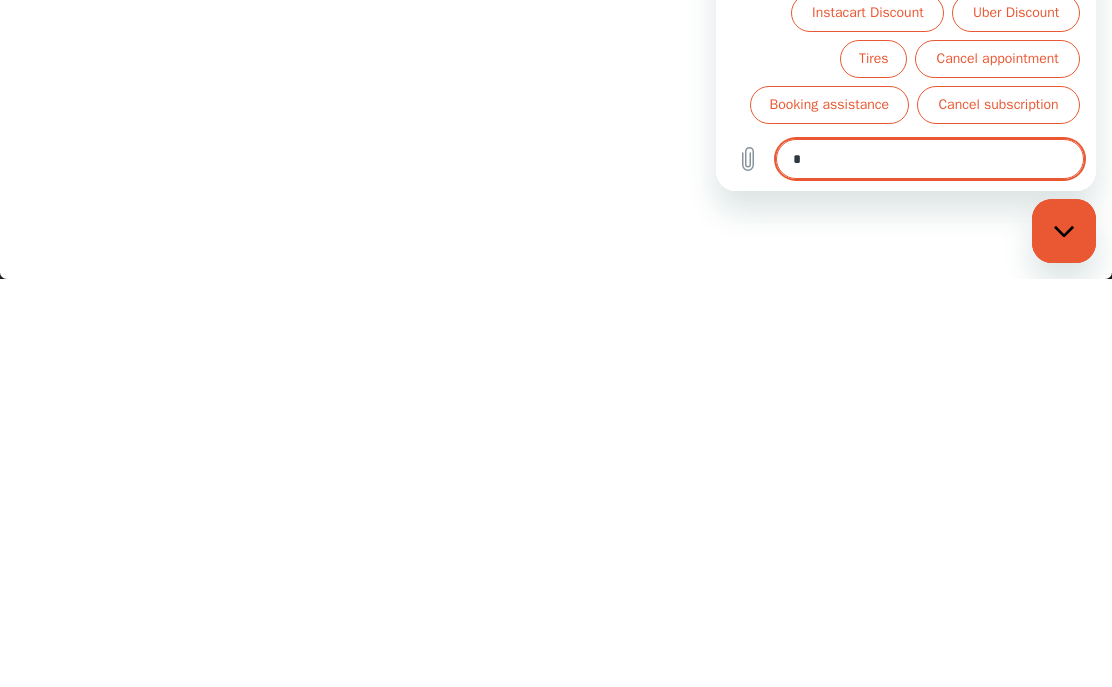 type on "*" 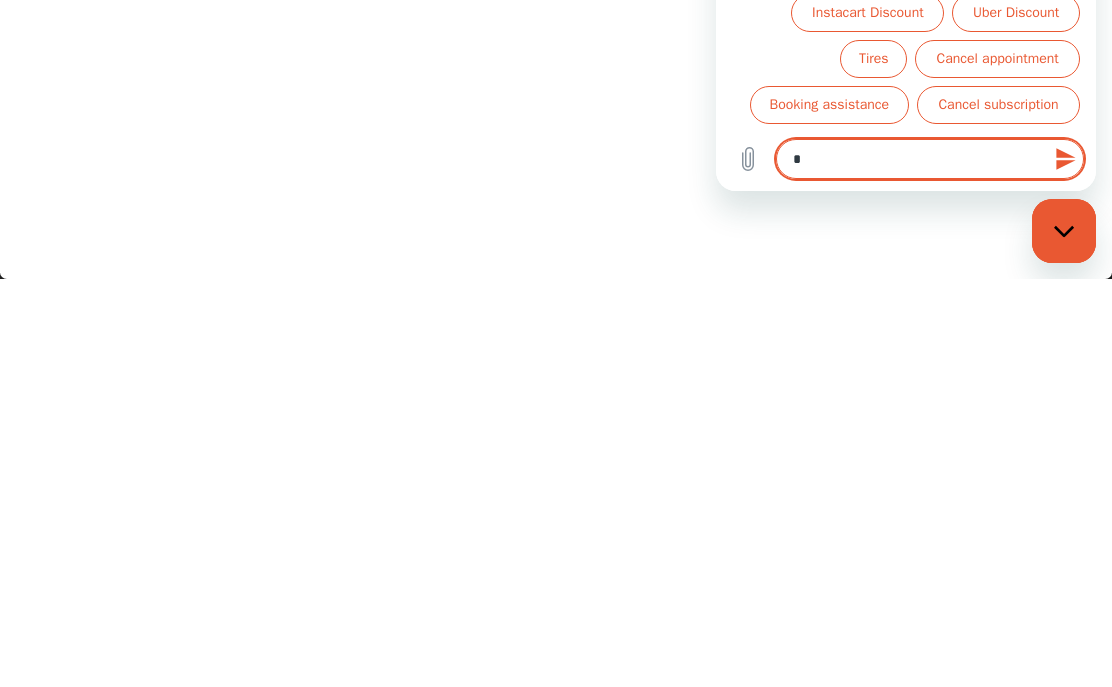 type on "**" 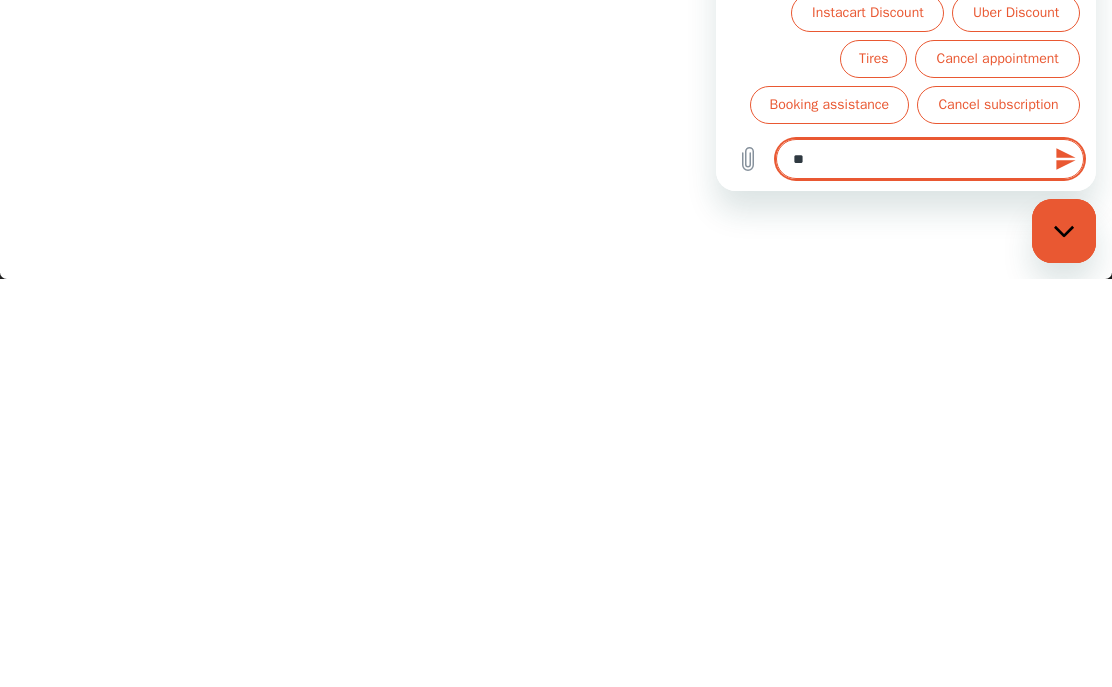 type on "***" 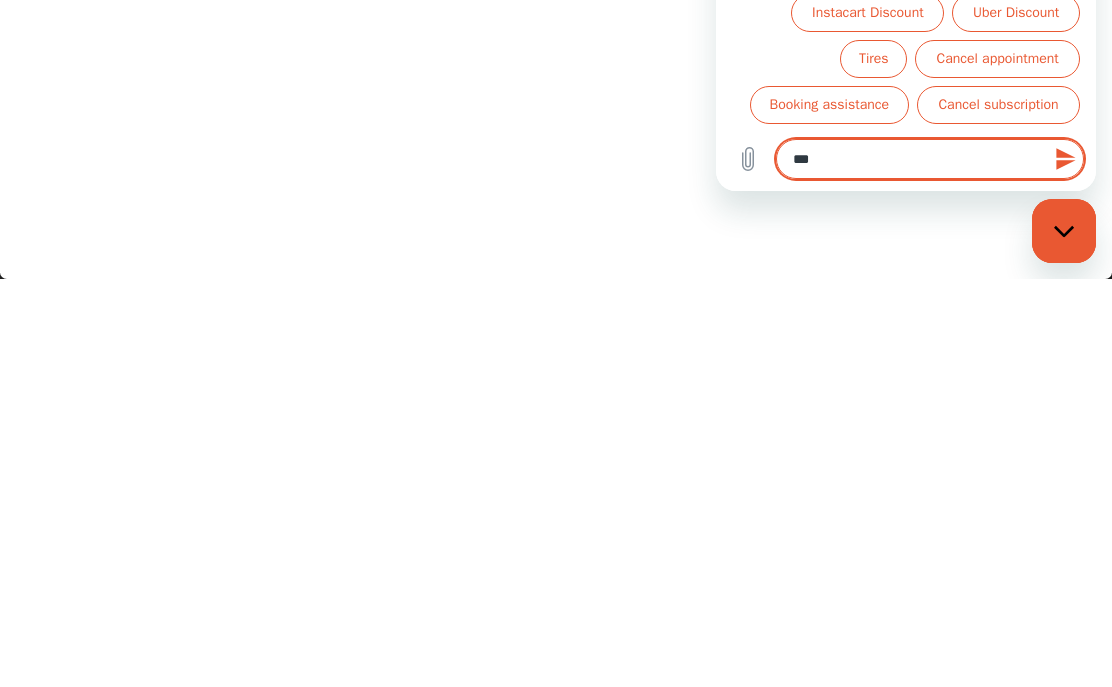 type on "***" 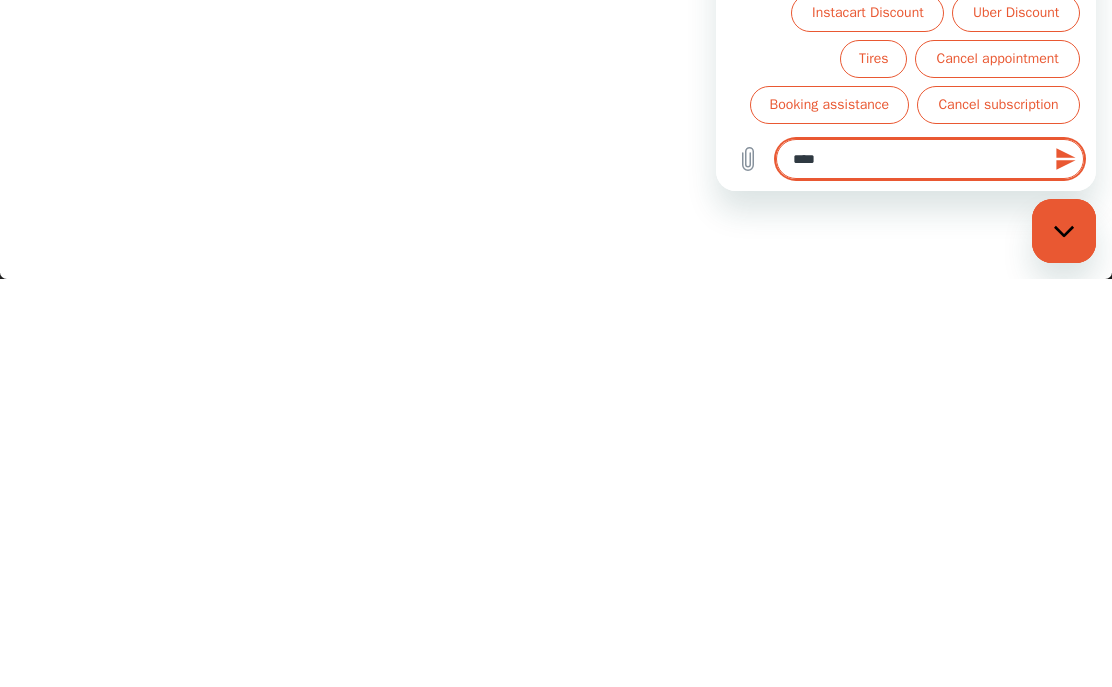 type on "*****" 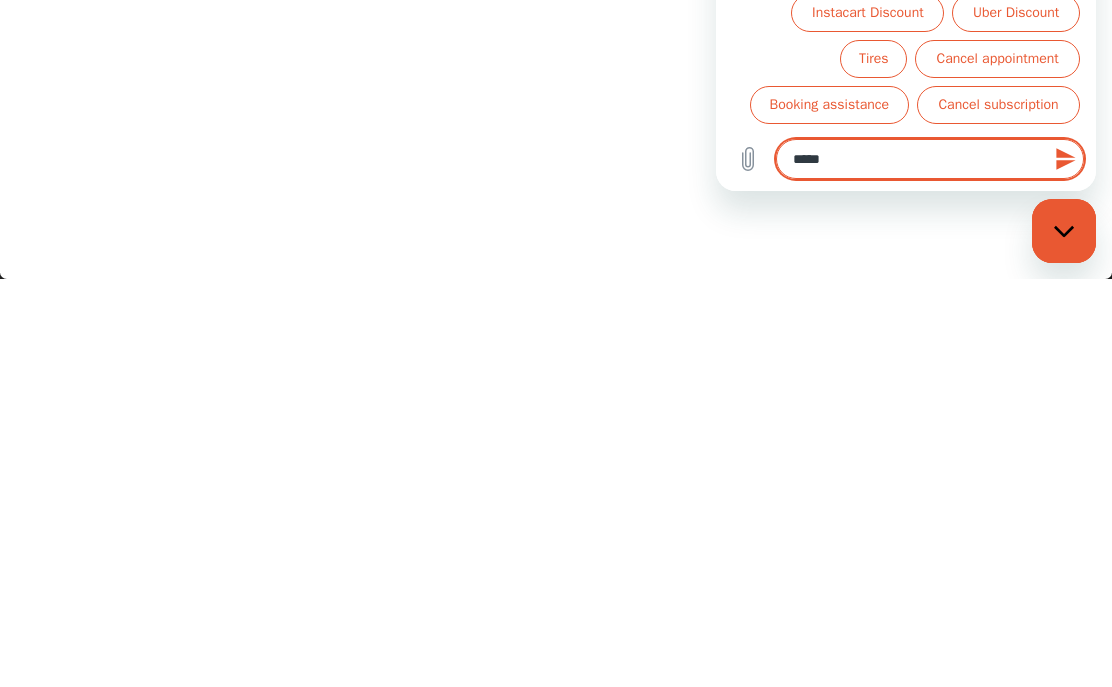 type on "******" 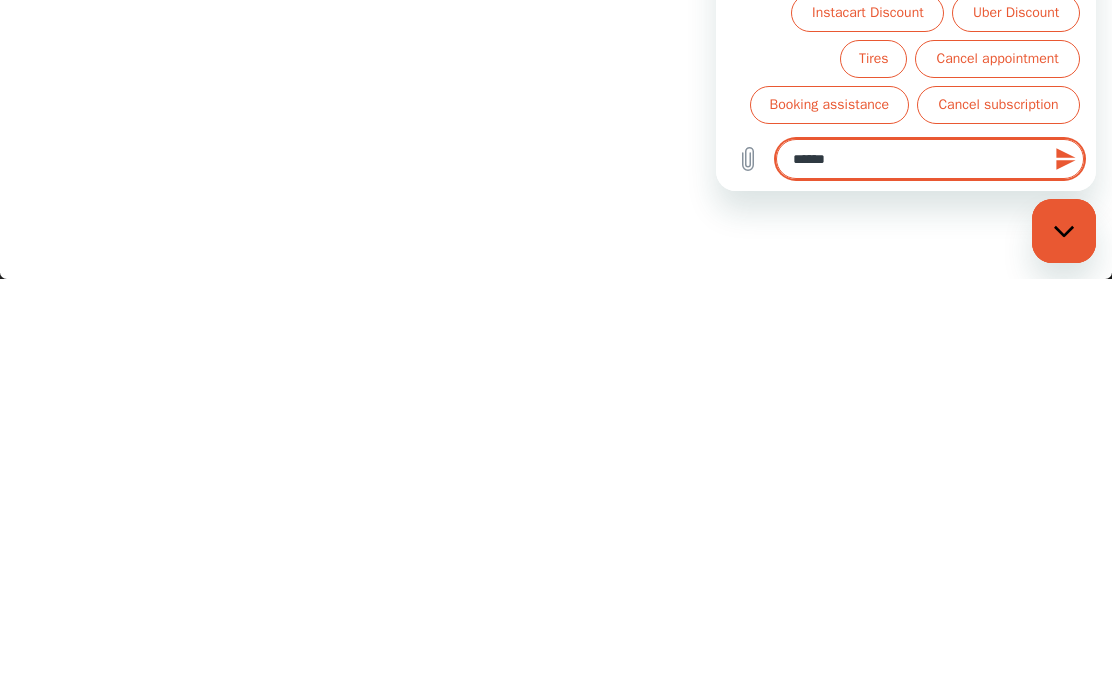 type on "******" 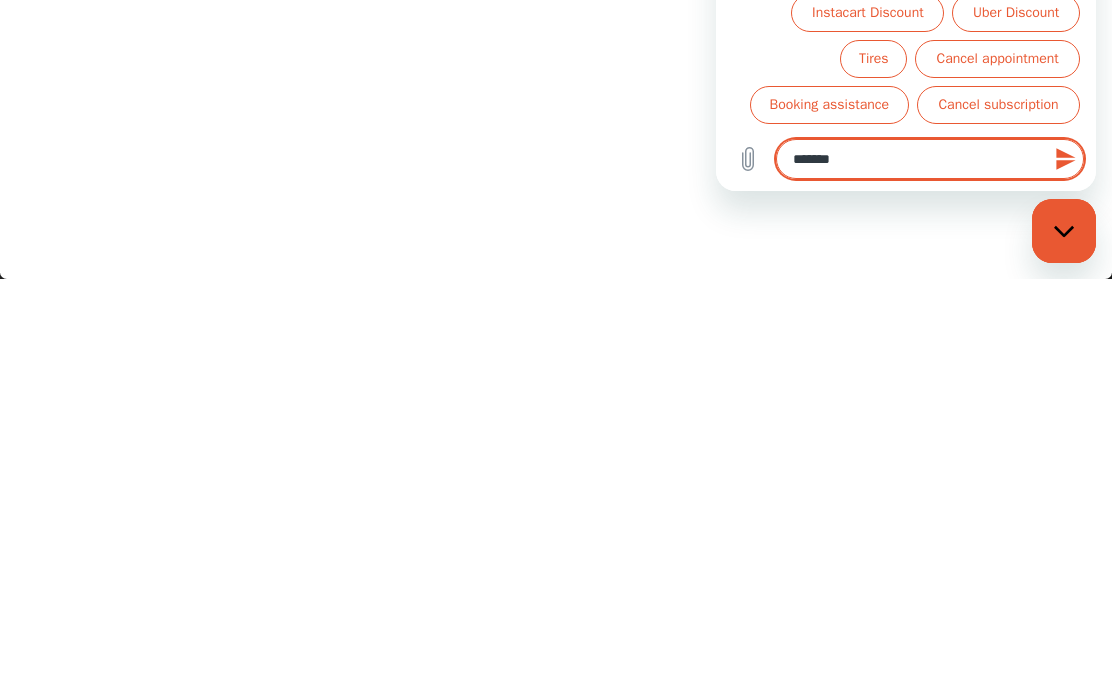 type on "********" 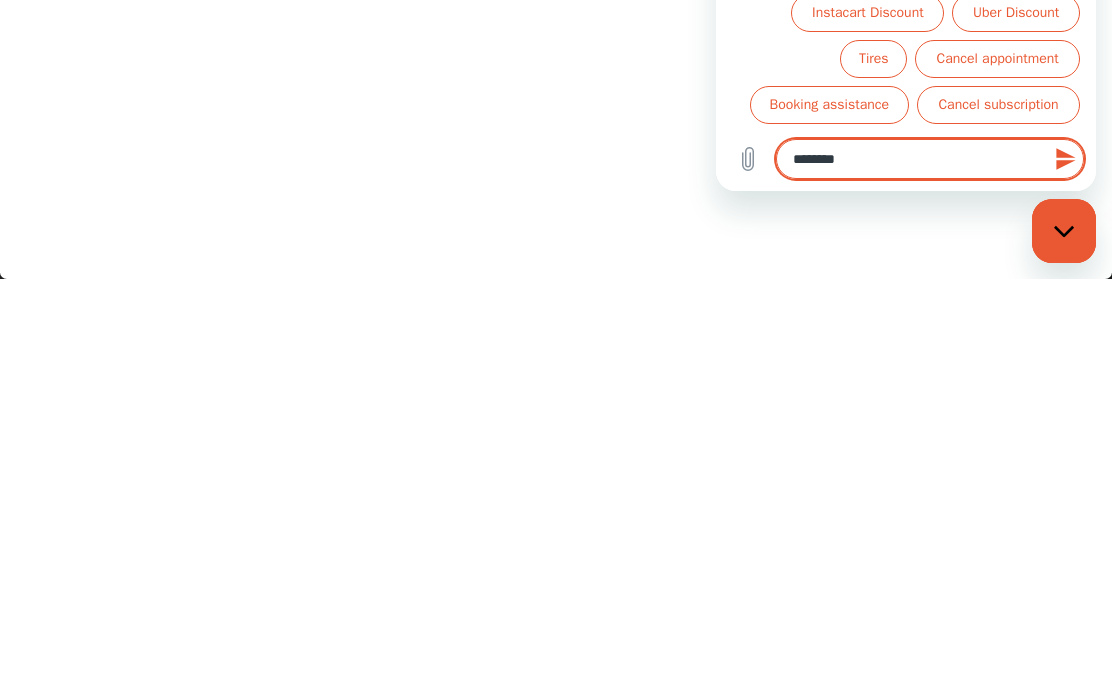 type on "*********" 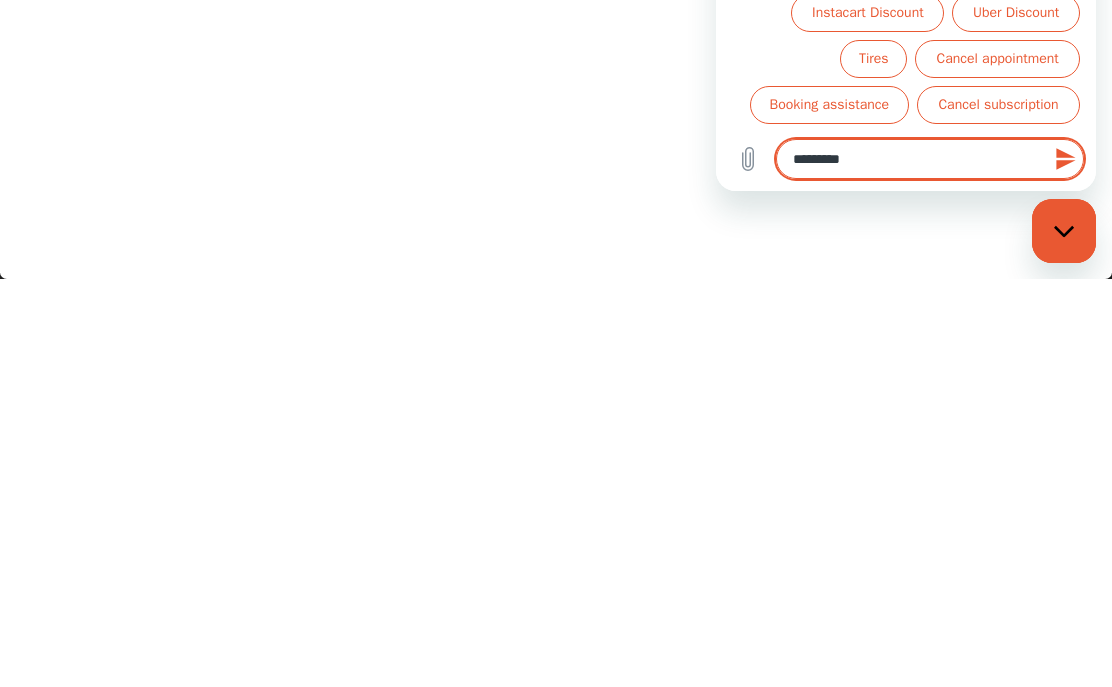type on "**********" 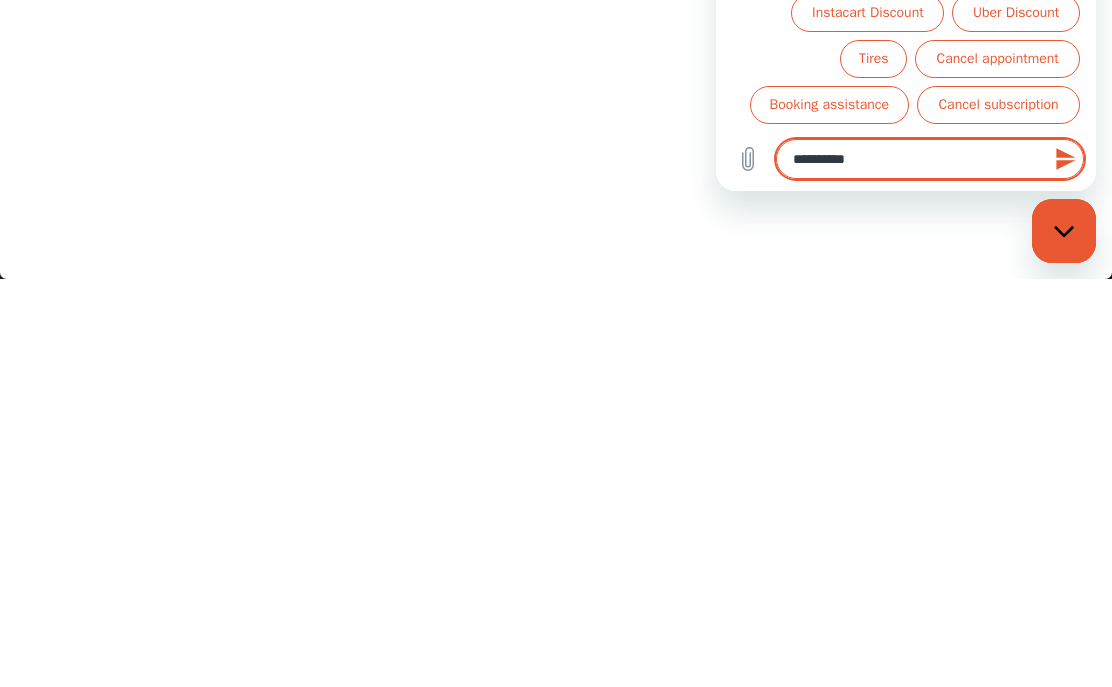 type on "**********" 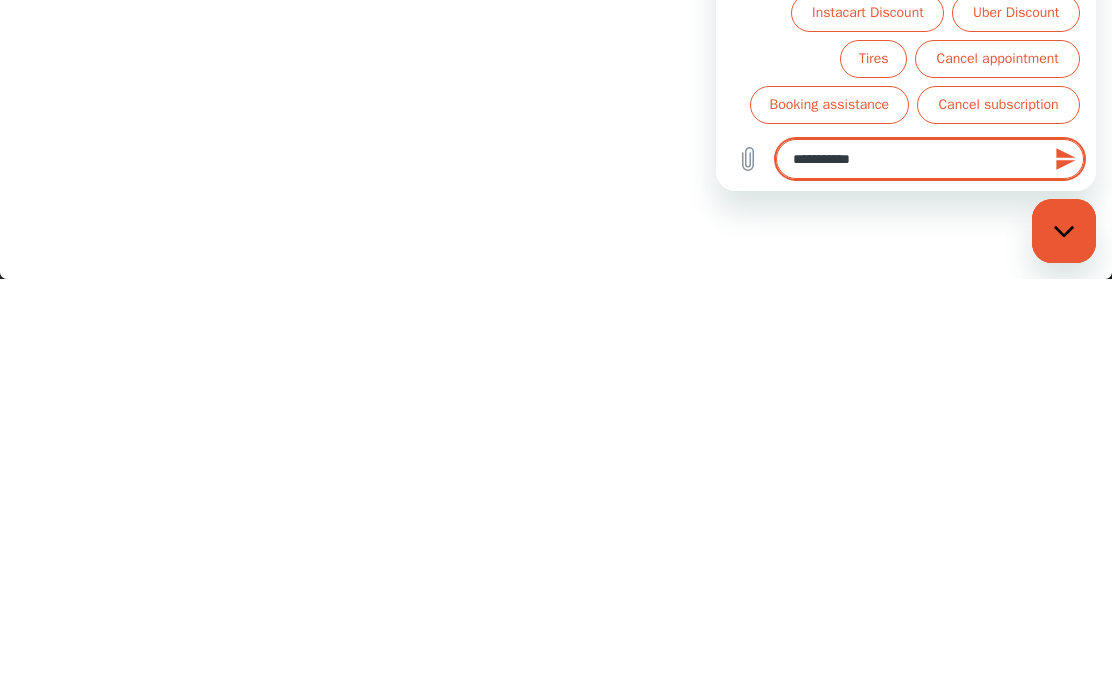 type on "**********" 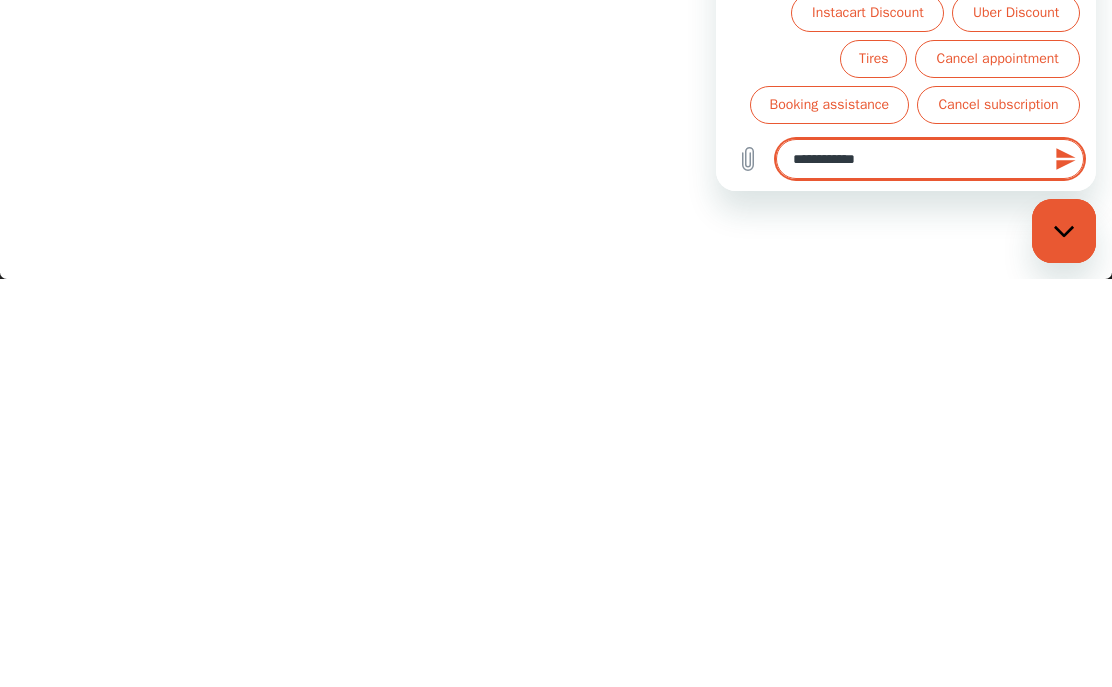 type on "**********" 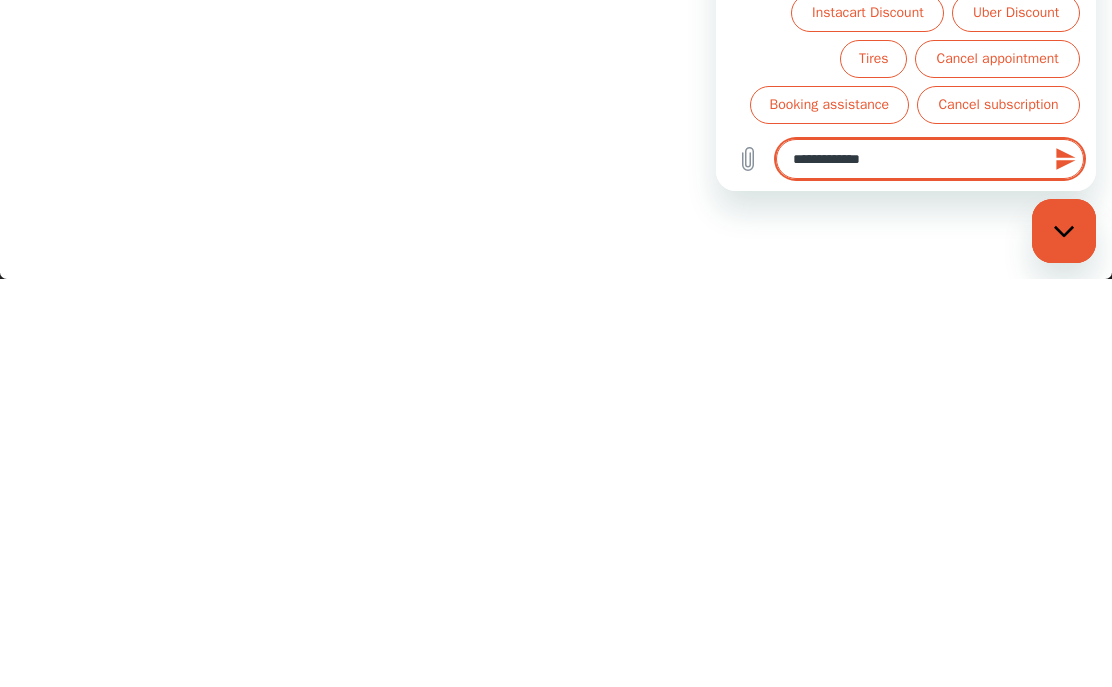 type on "**********" 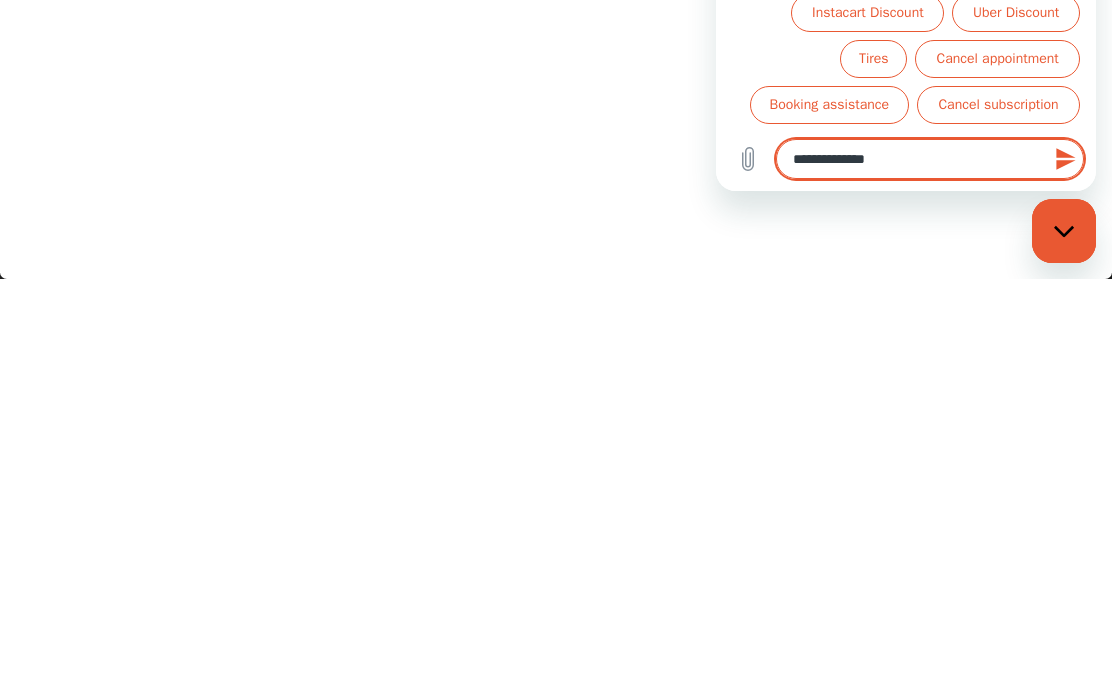 type on "**********" 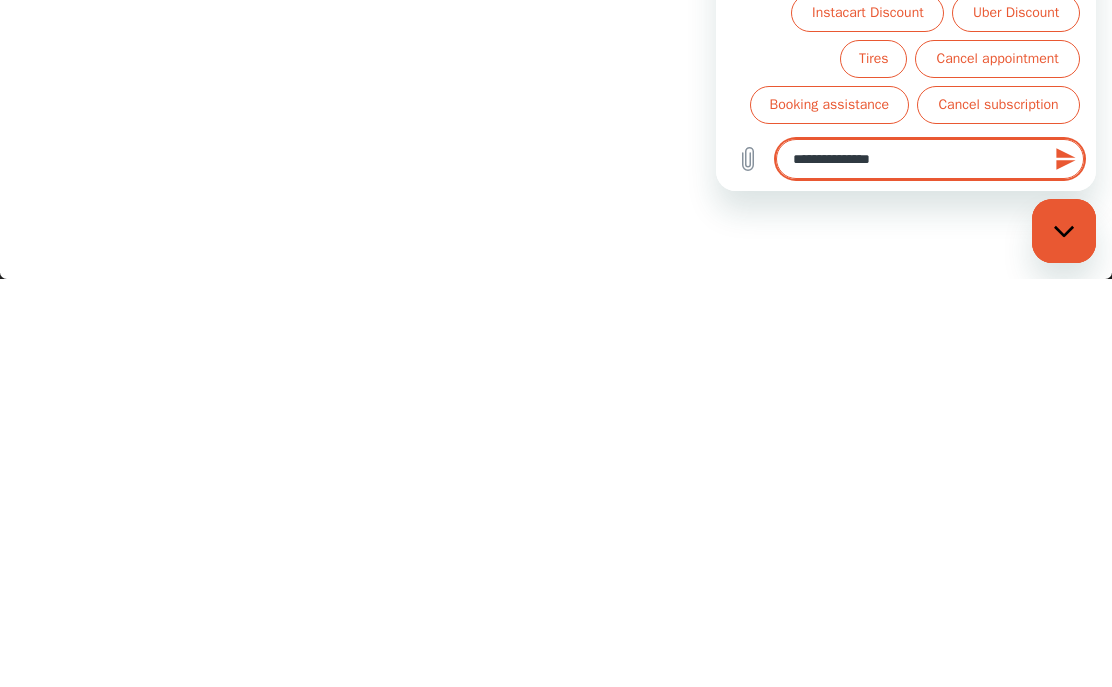 type on "**********" 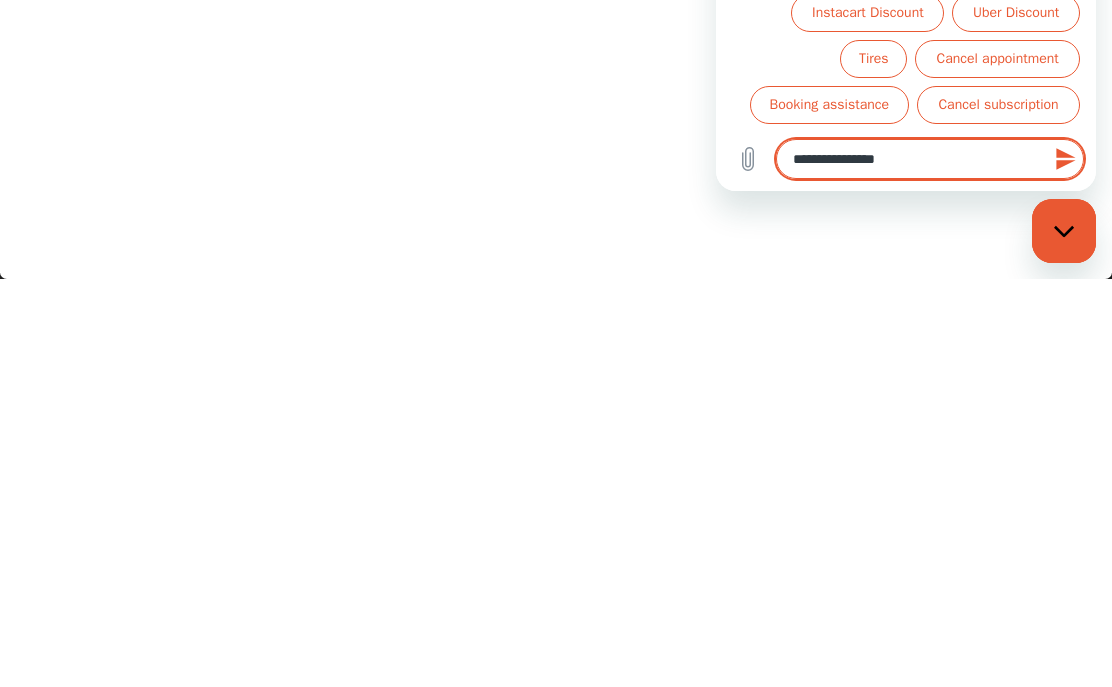 type on "**********" 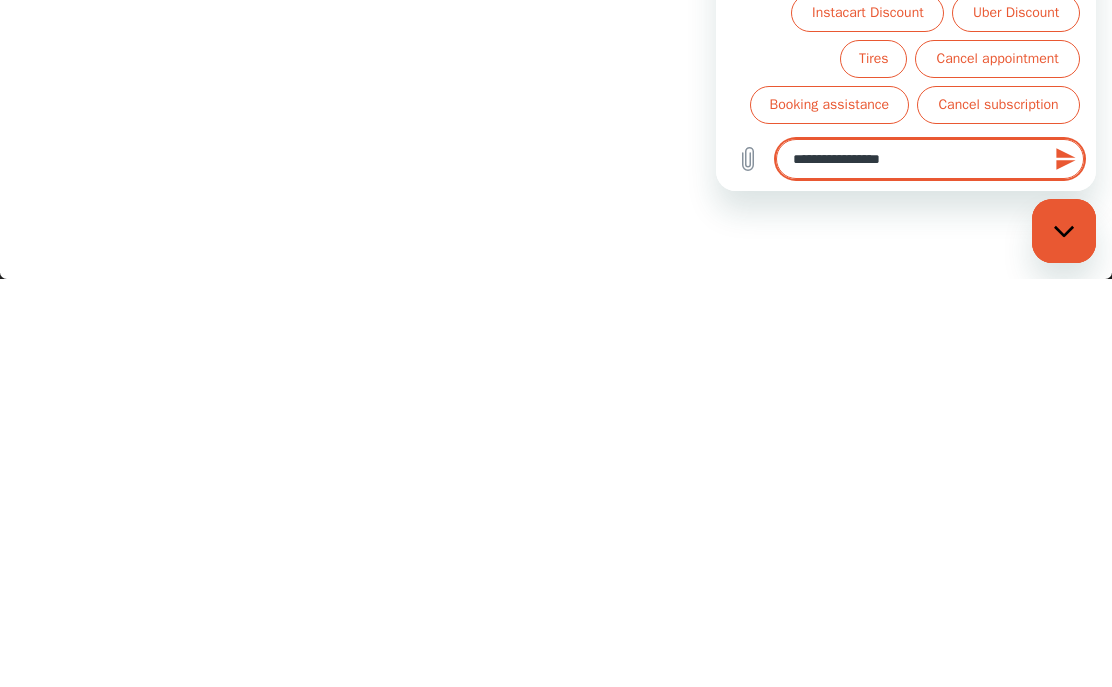 type on "**********" 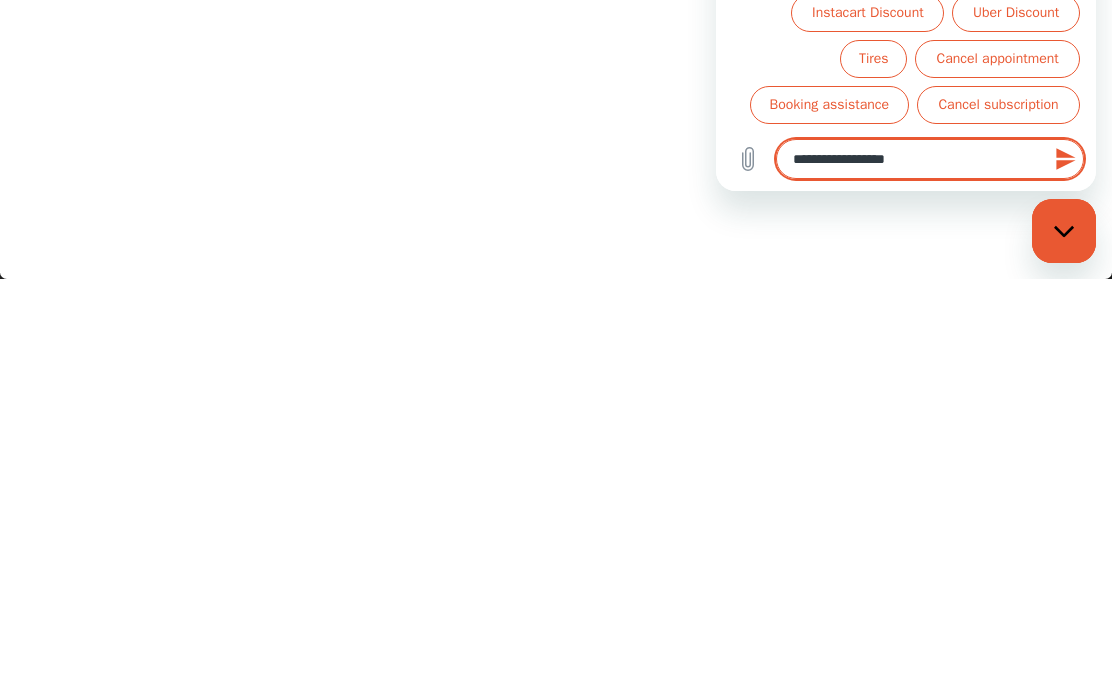 type on "**********" 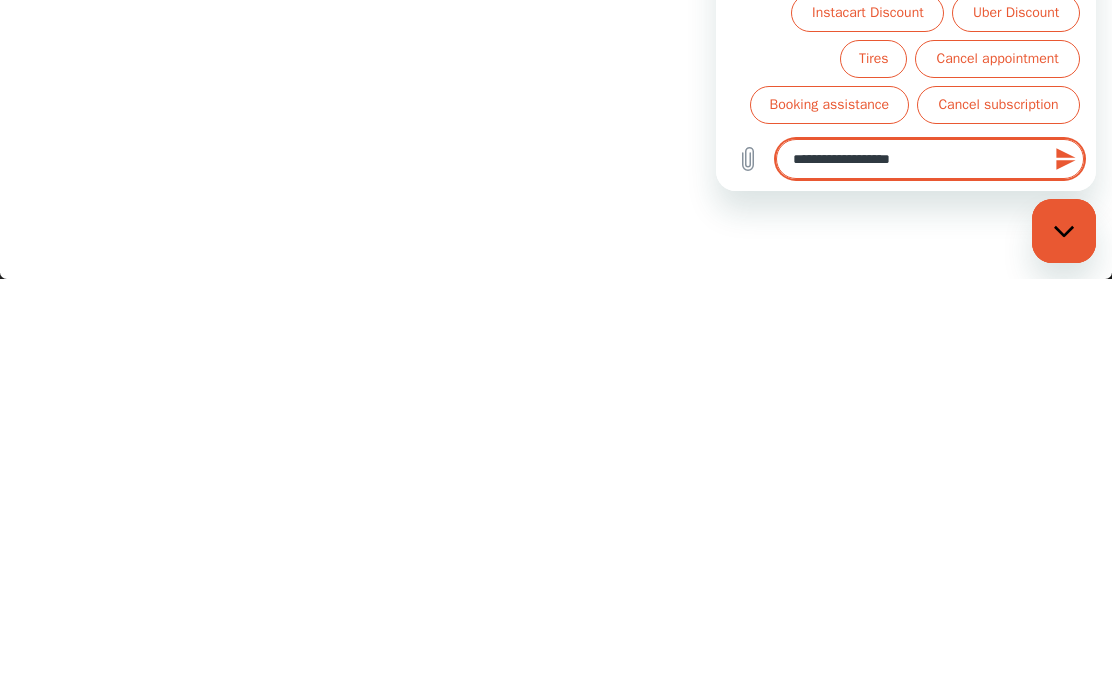 type on "**********" 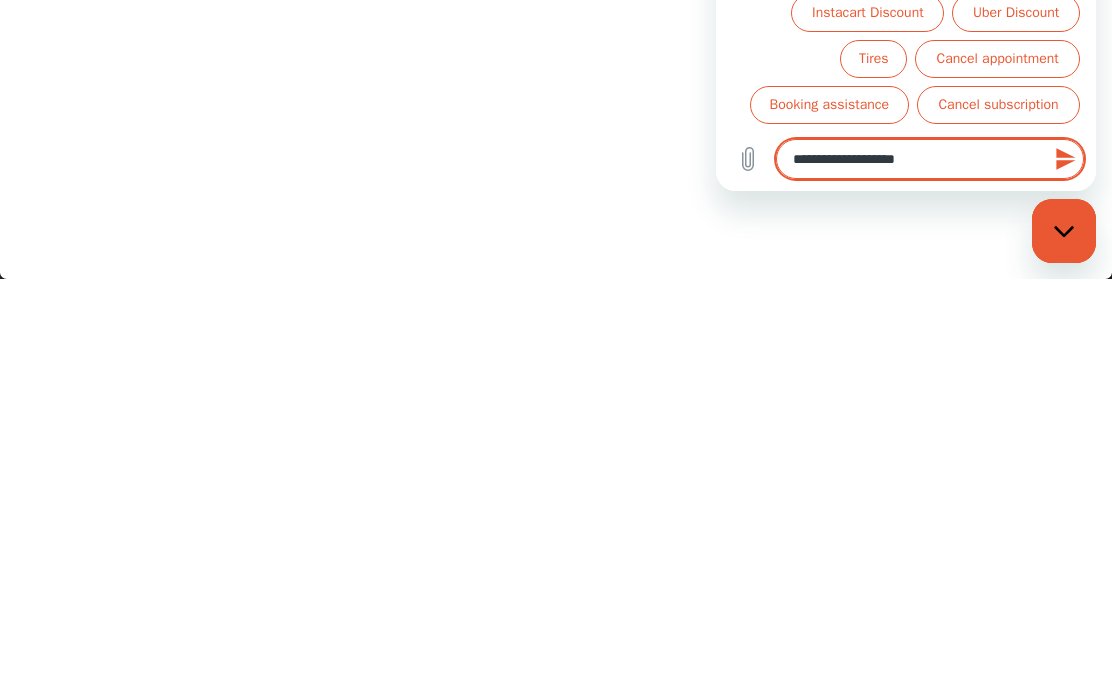 type on "**********" 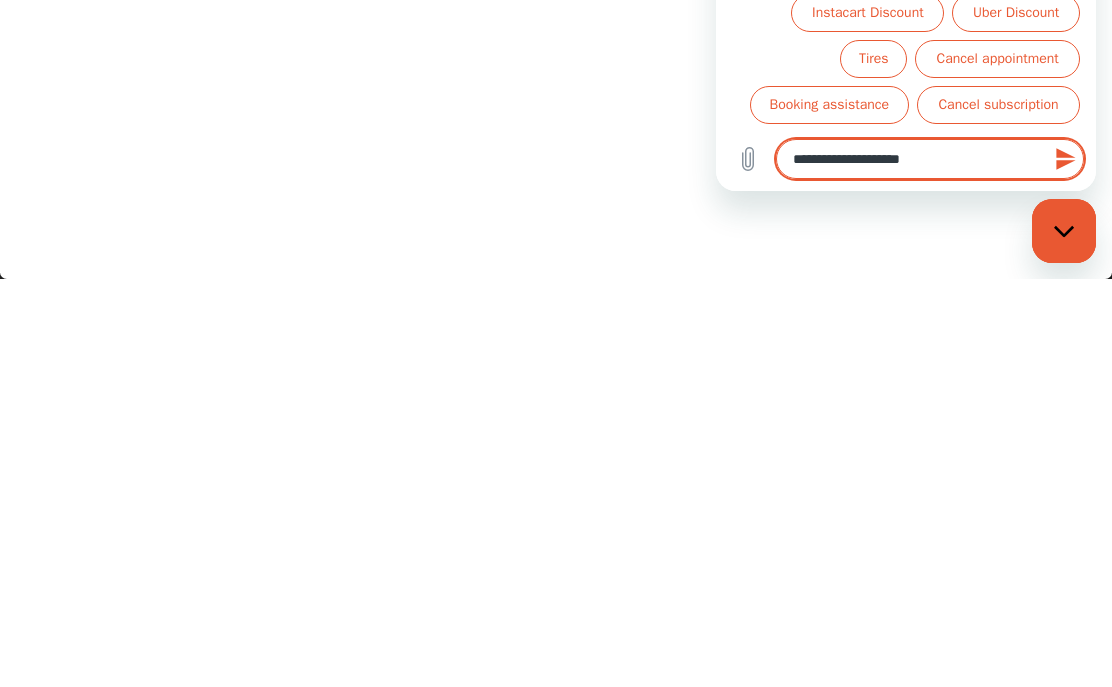 type on "**********" 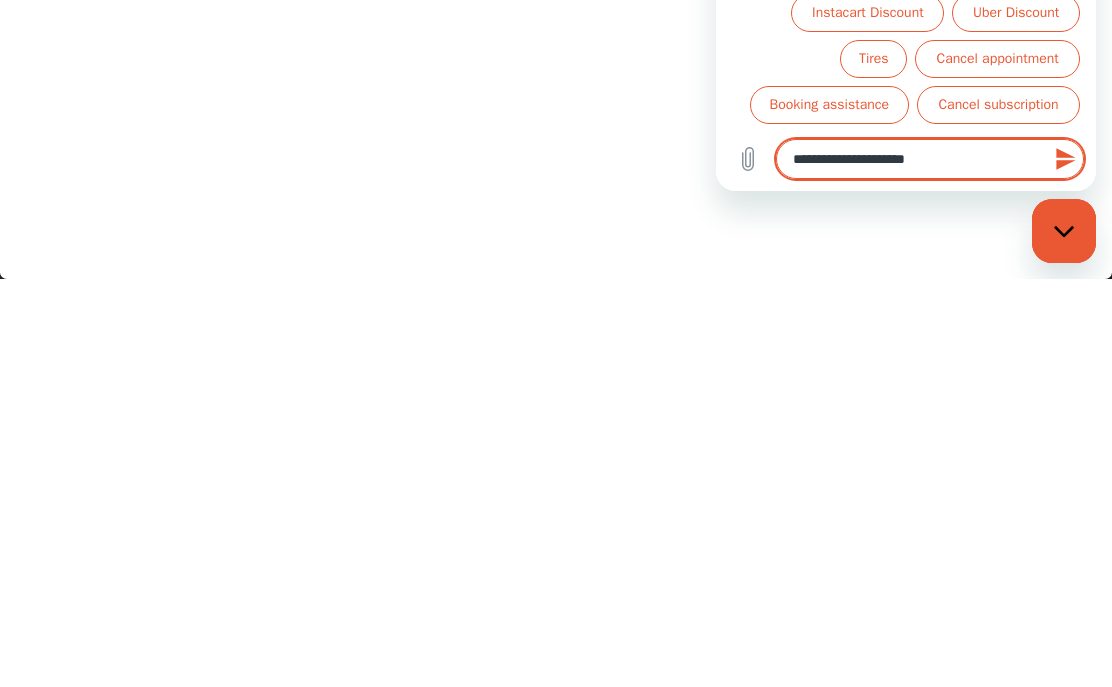 type on "**********" 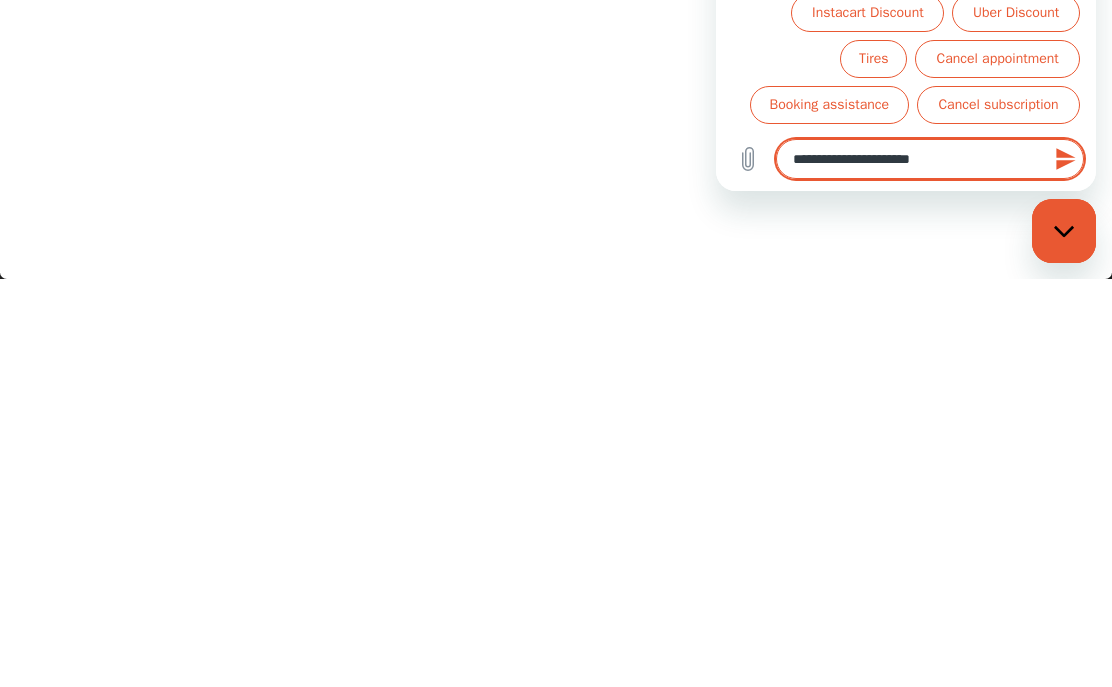 type on "**********" 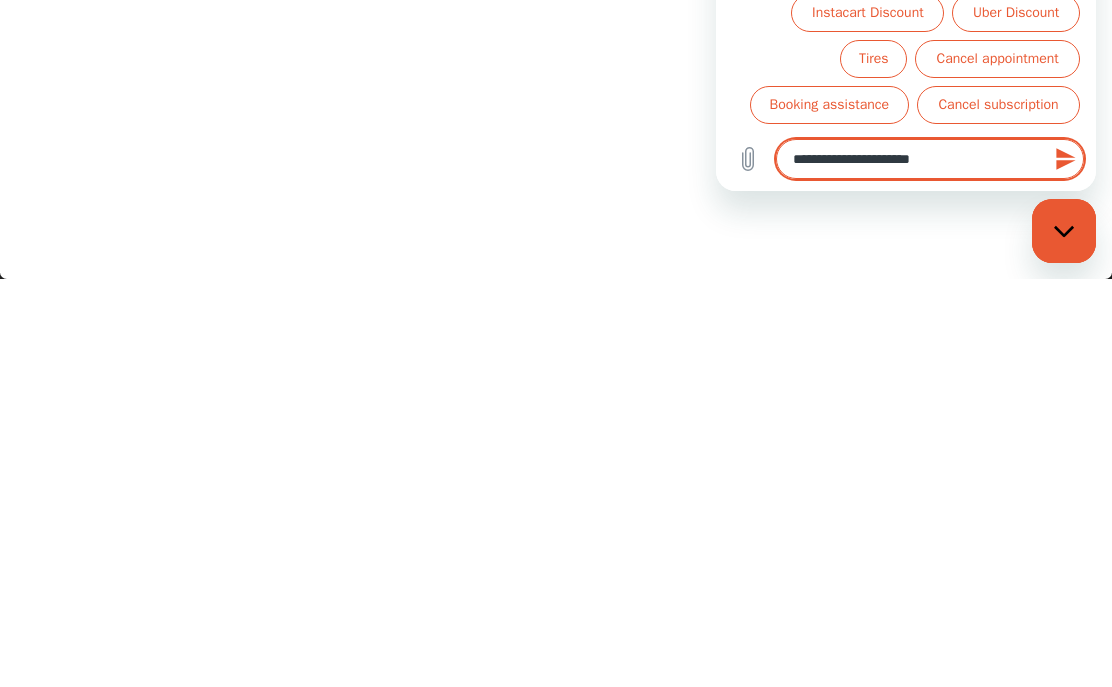 scroll, scrollTop: 545, scrollLeft: 0, axis: vertical 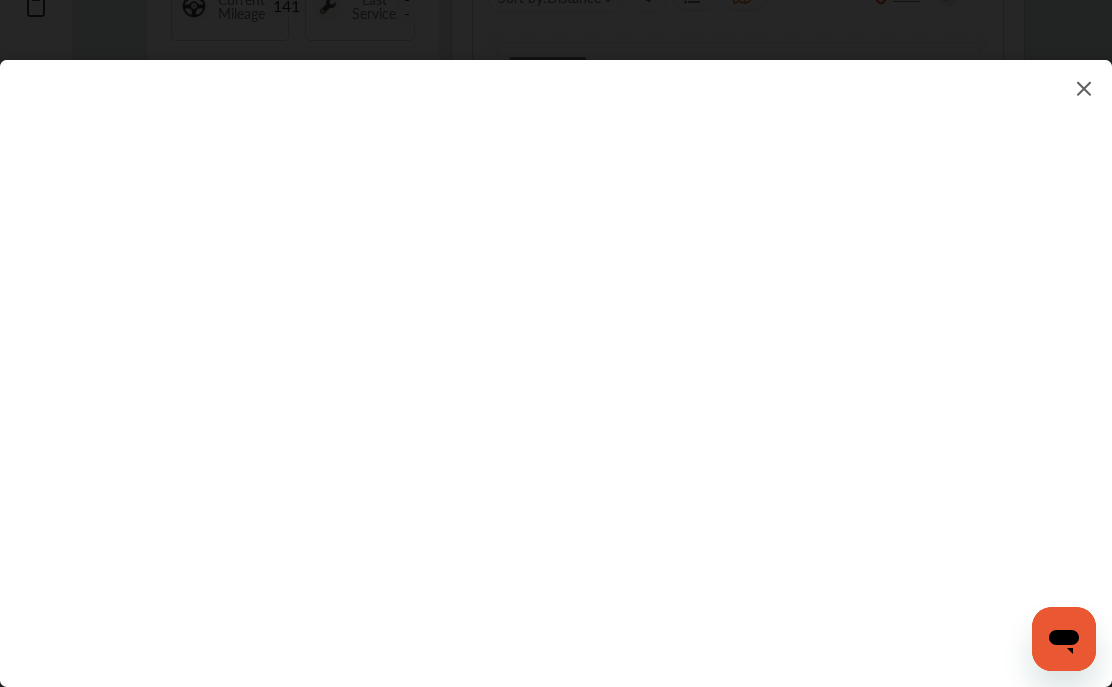 click at bounding box center [556, 407] 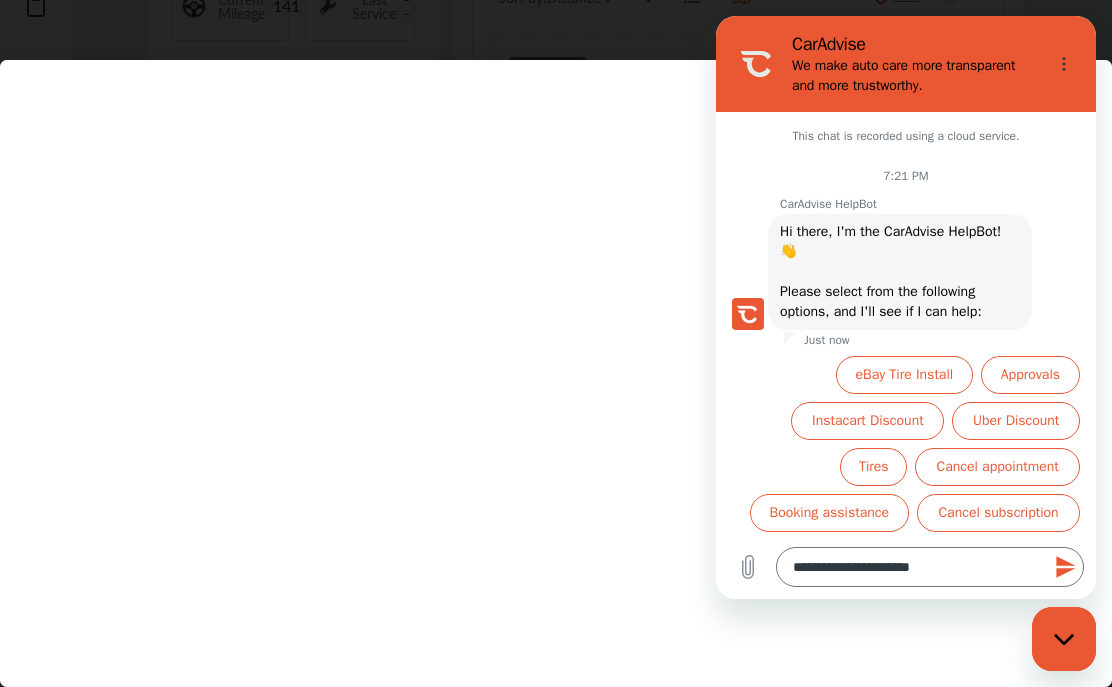 click 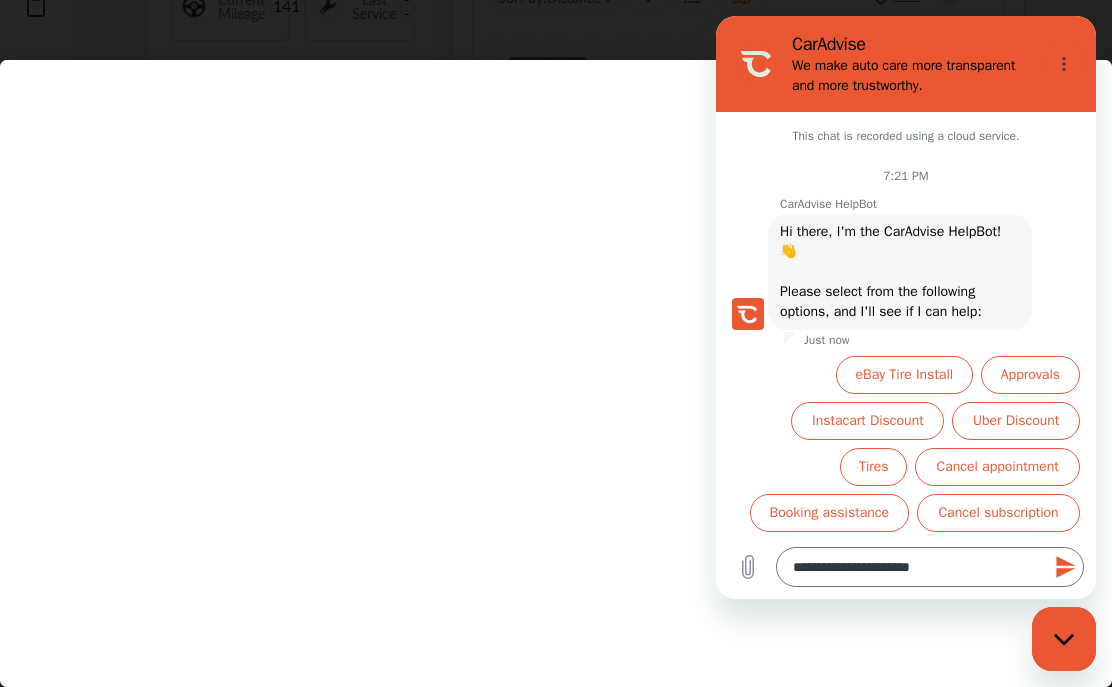 type 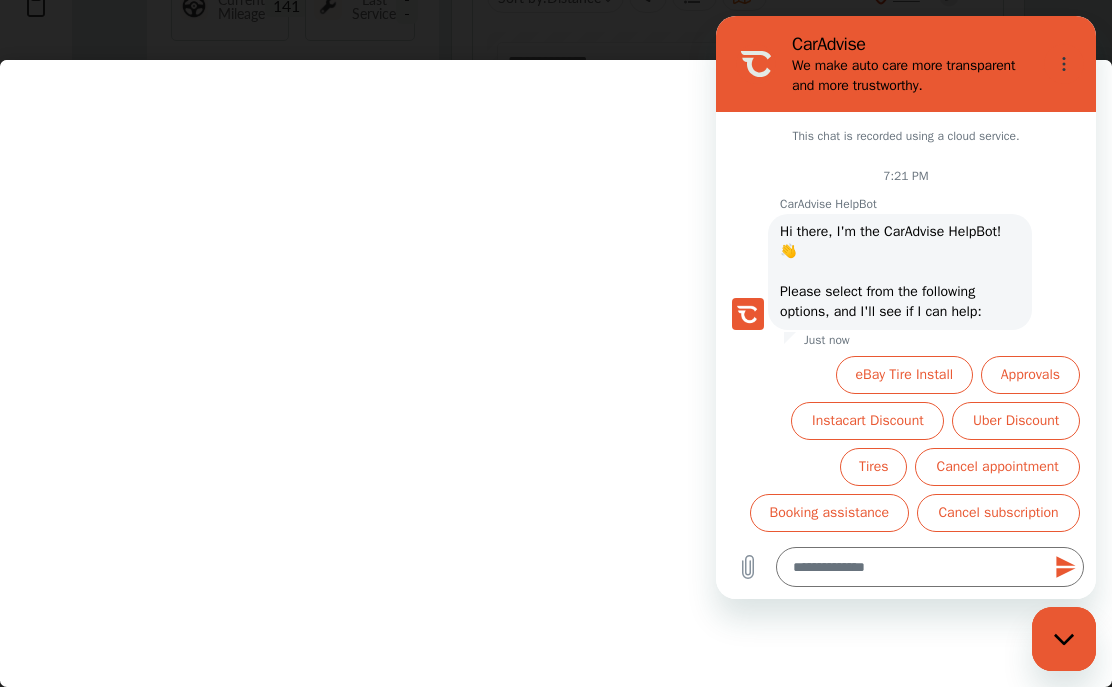 scroll, scrollTop: 618, scrollLeft: 0, axis: vertical 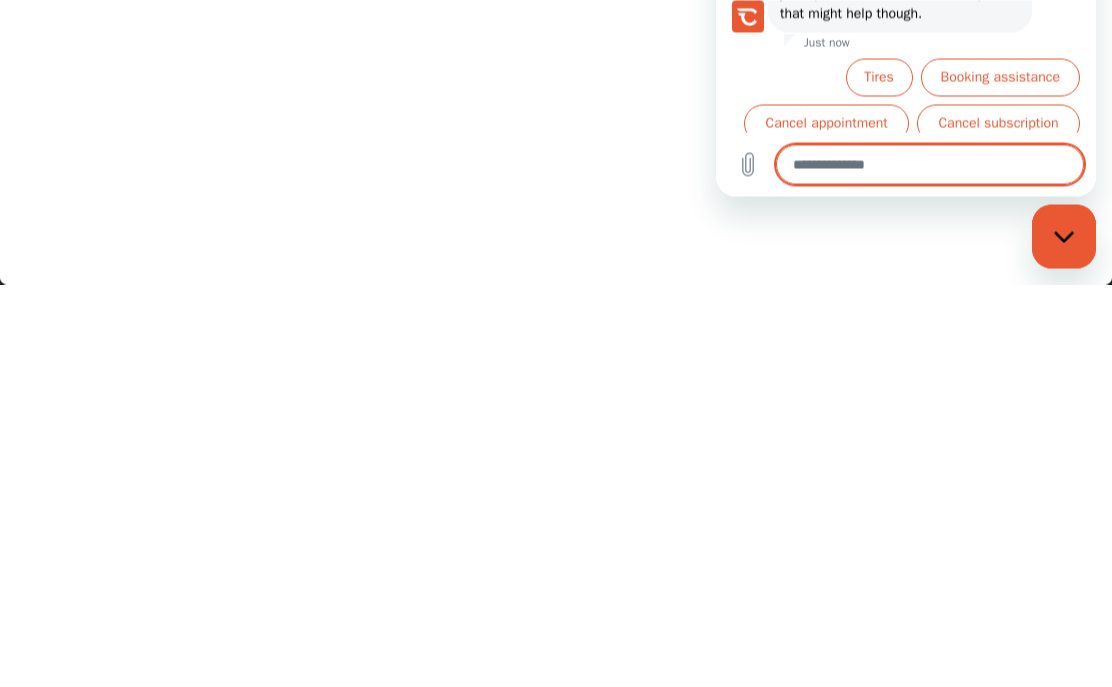 click 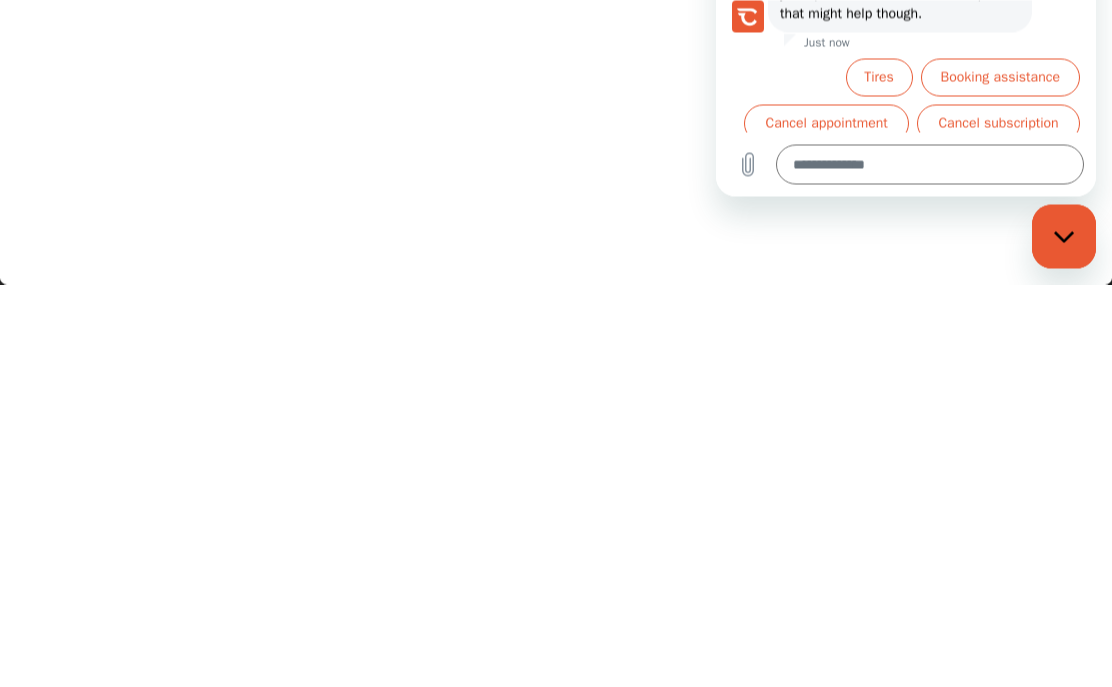 scroll, scrollTop: 1021, scrollLeft: 0, axis: vertical 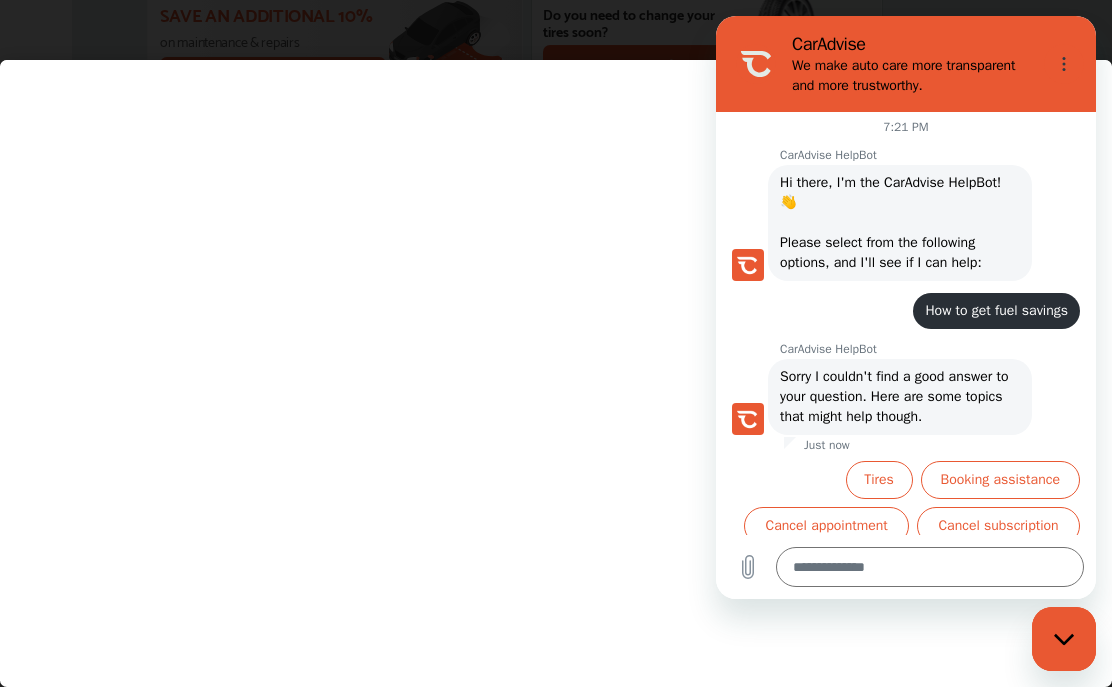 click at bounding box center [1064, 64] 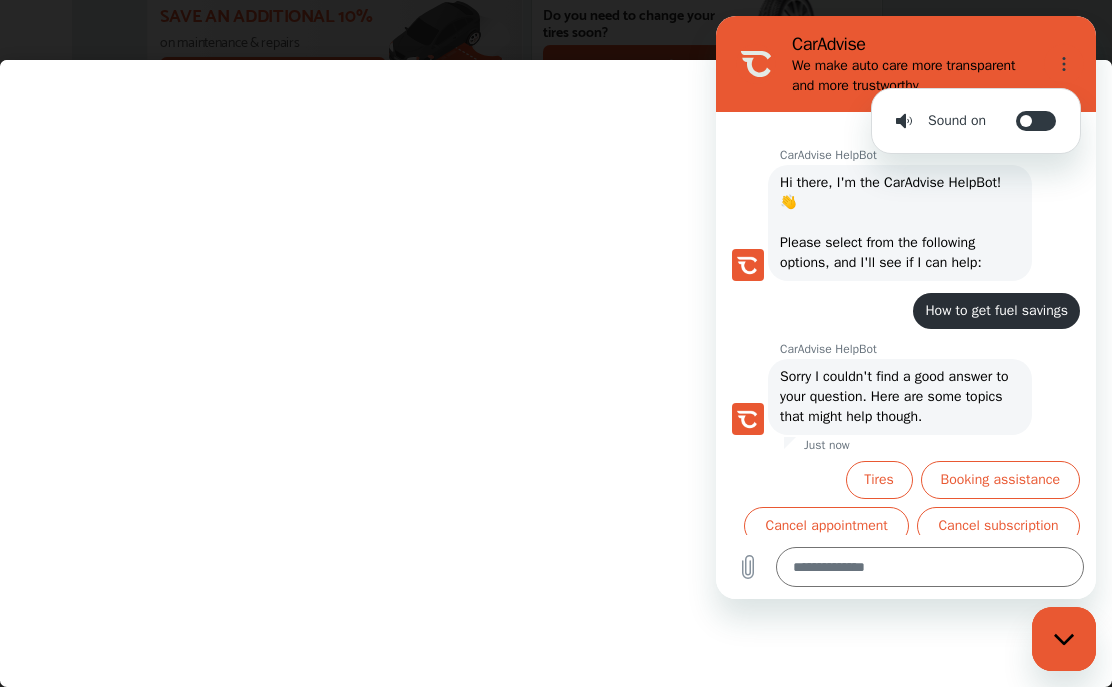click on "Toggle sound notifications" at bounding box center (1036, 121) 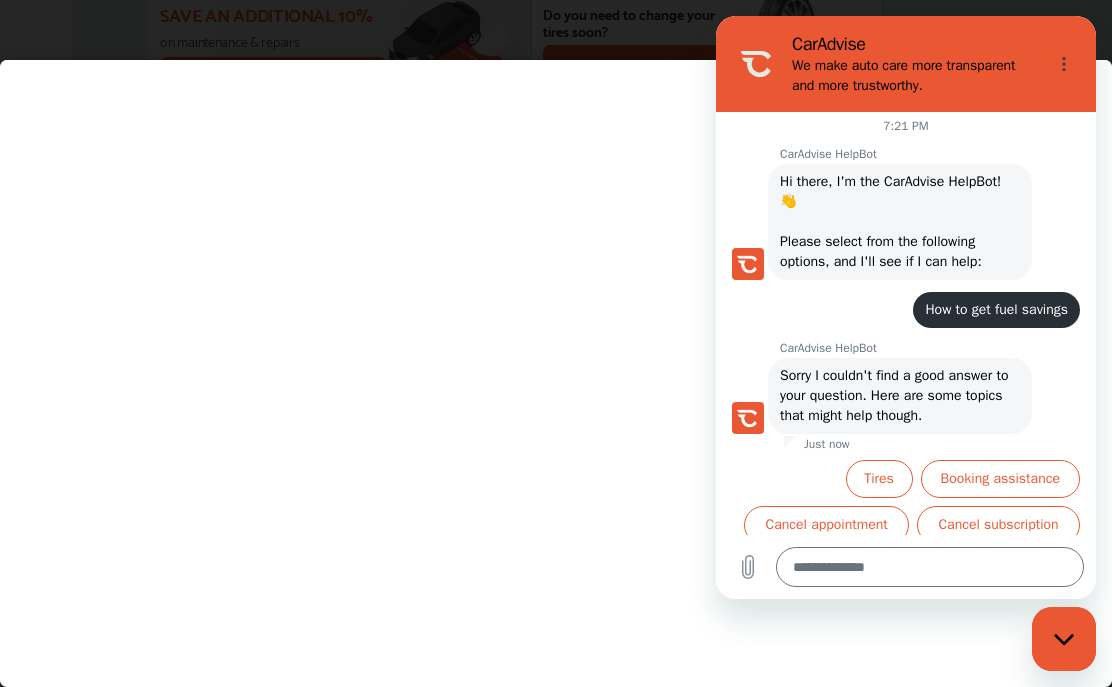 scroll, scrollTop: 49, scrollLeft: 0, axis: vertical 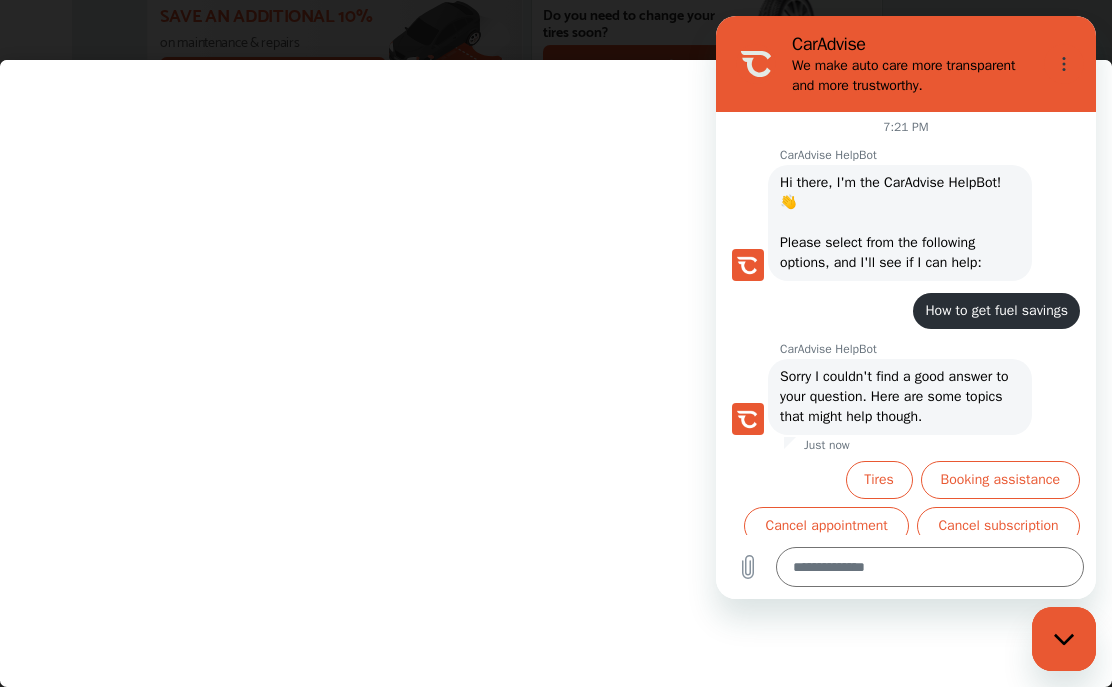 click at bounding box center (930, 567) 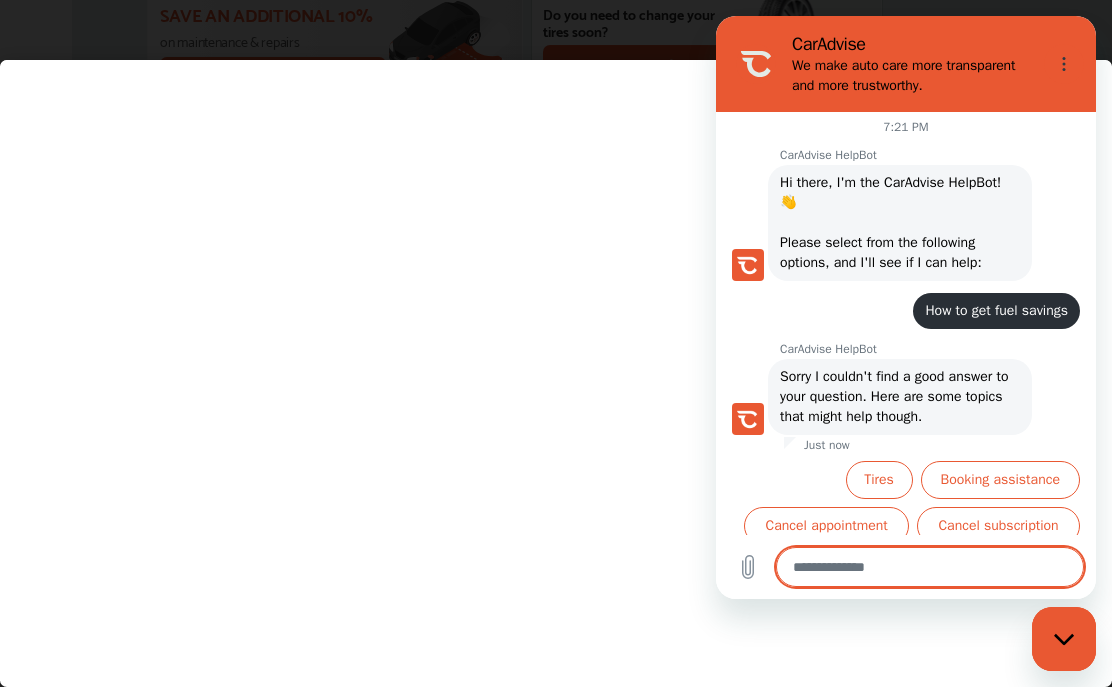 scroll, scrollTop: 1094, scrollLeft: 0, axis: vertical 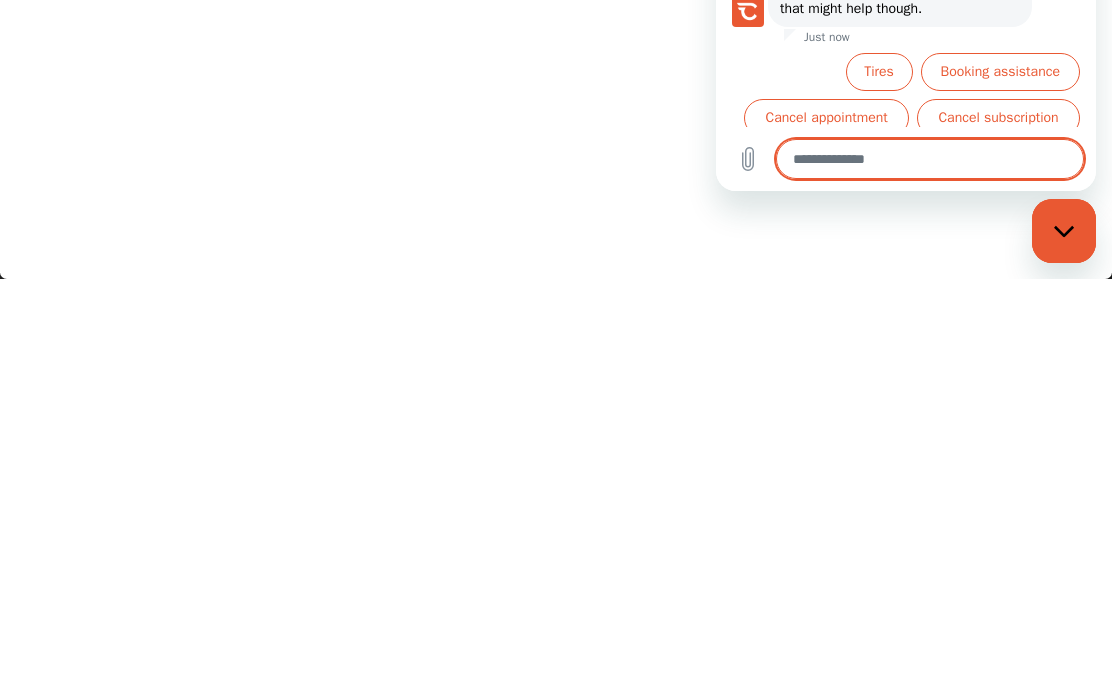 type on "*" 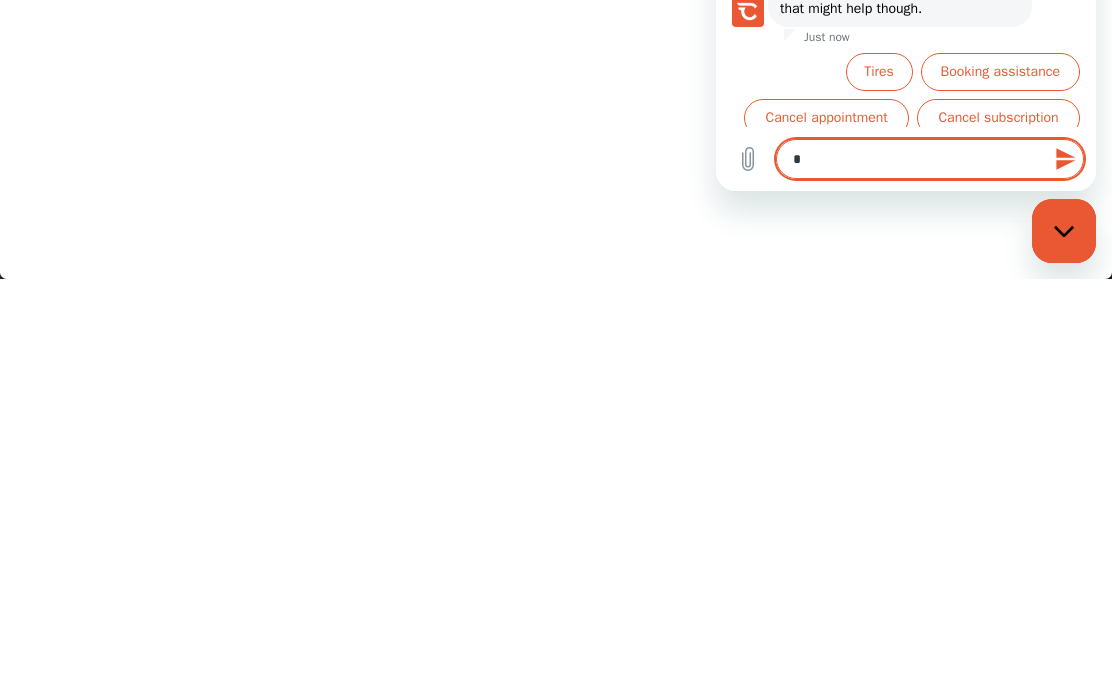 type on "*" 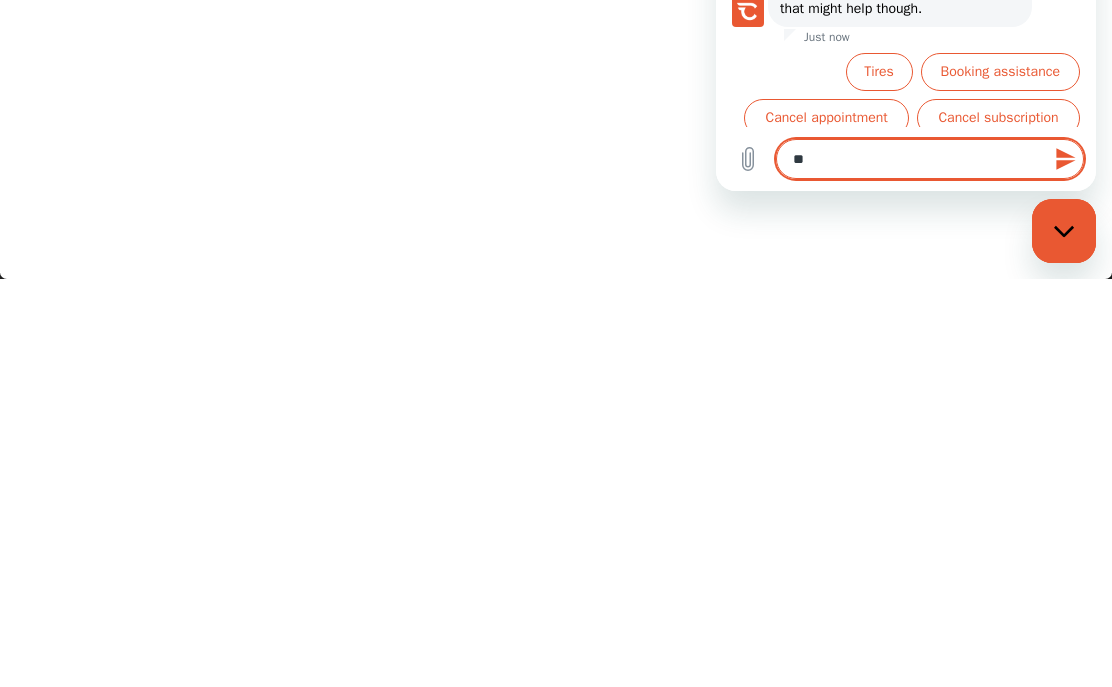 type on "***" 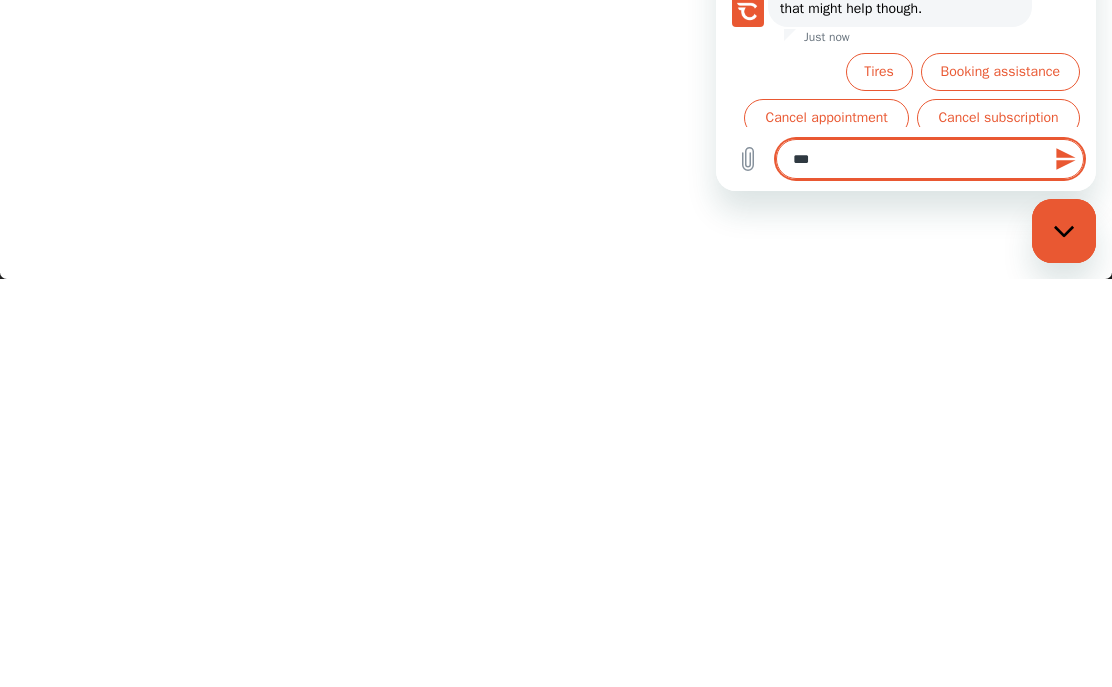 type on "****" 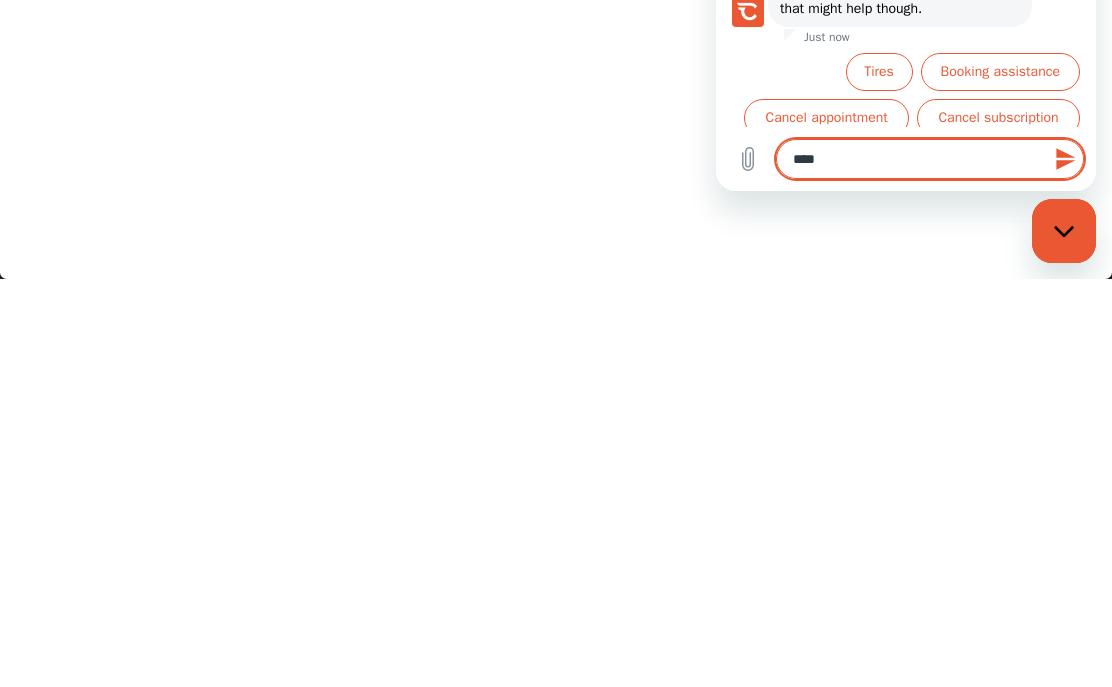 type on "*****" 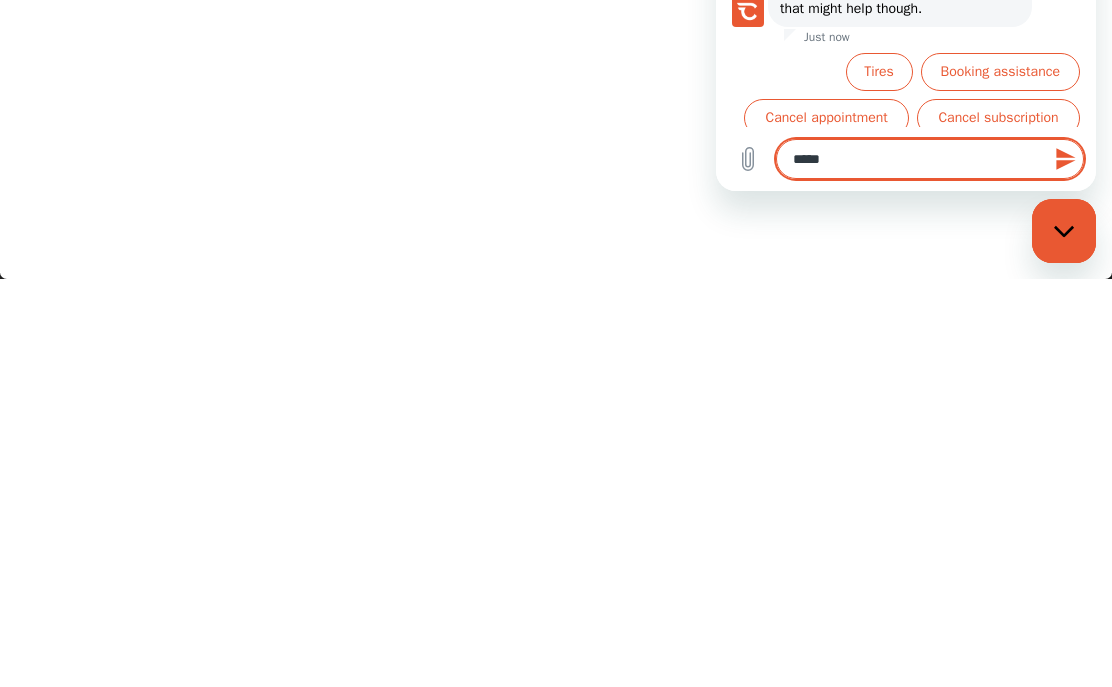 type on "*" 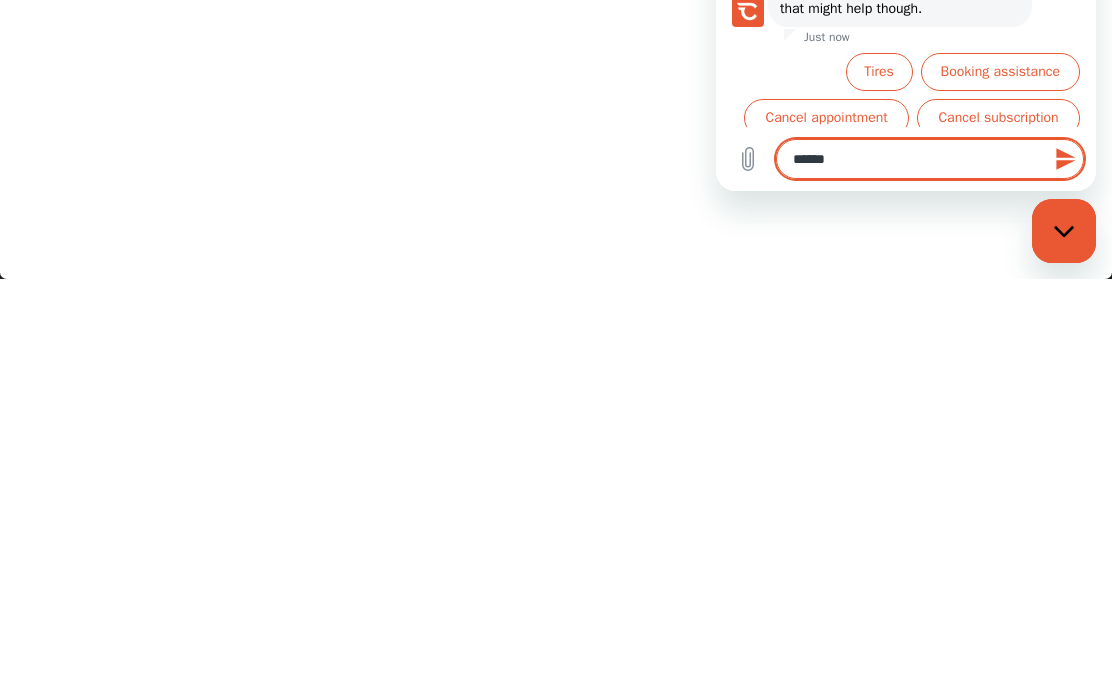 type on "*******" 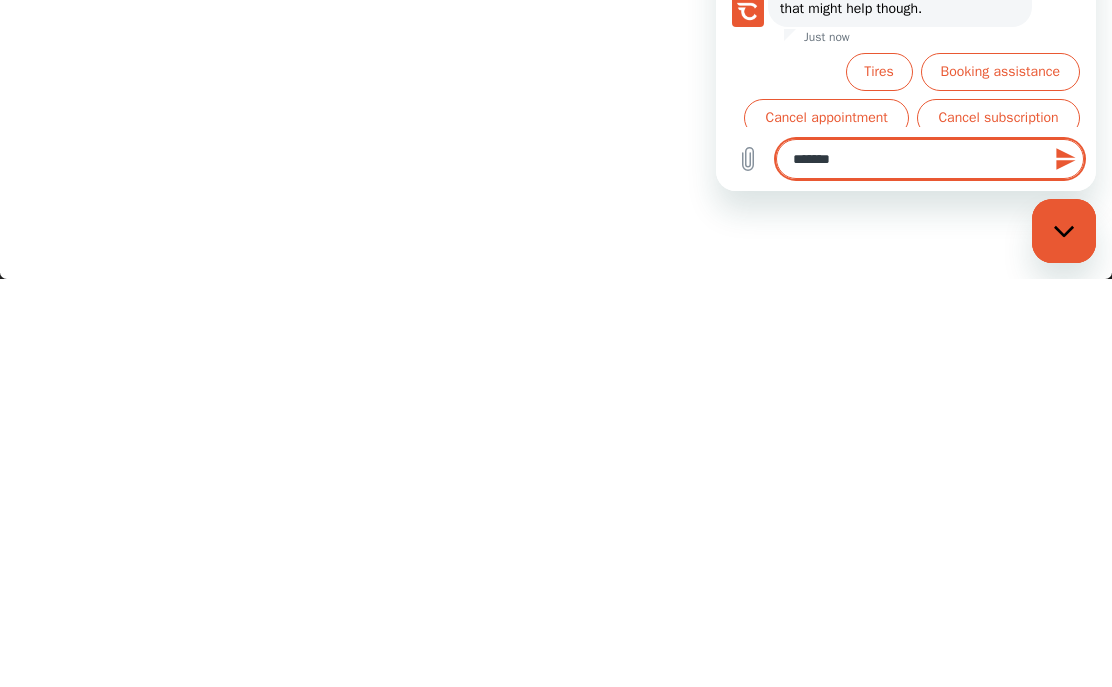 type on "*******" 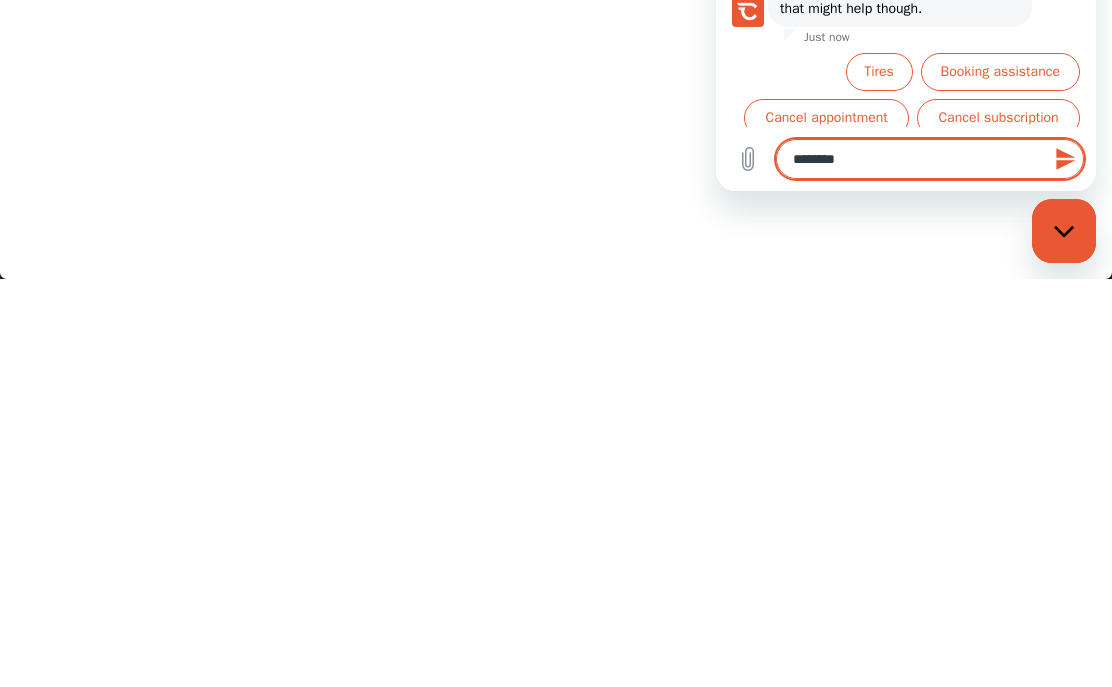 type on "*********" 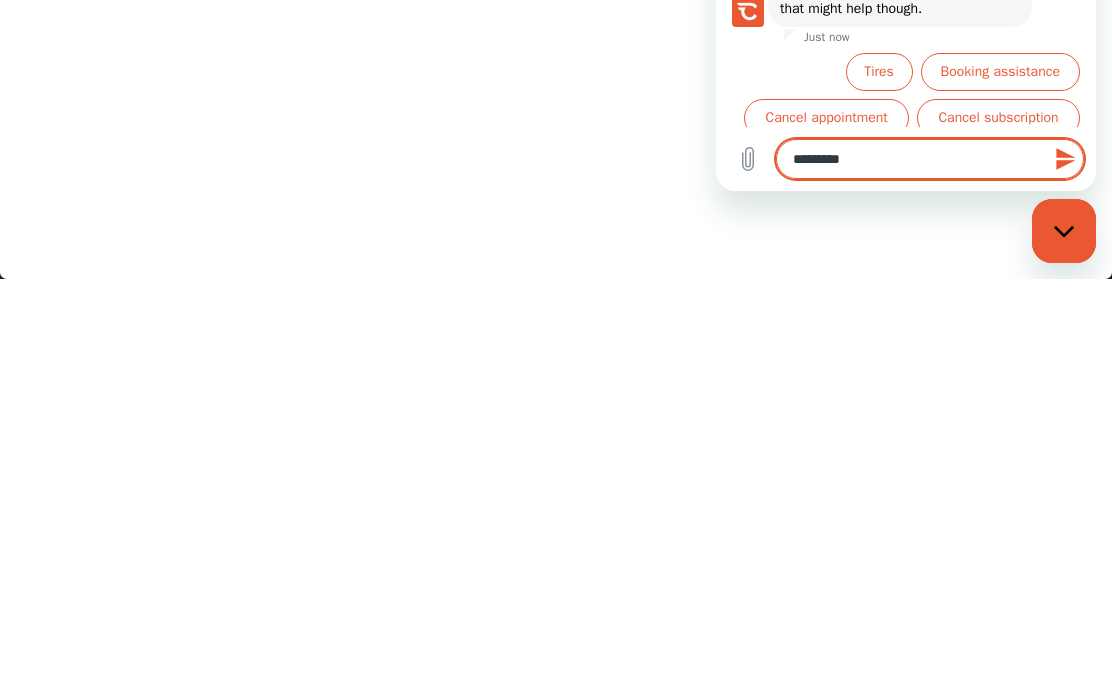 type on "*********" 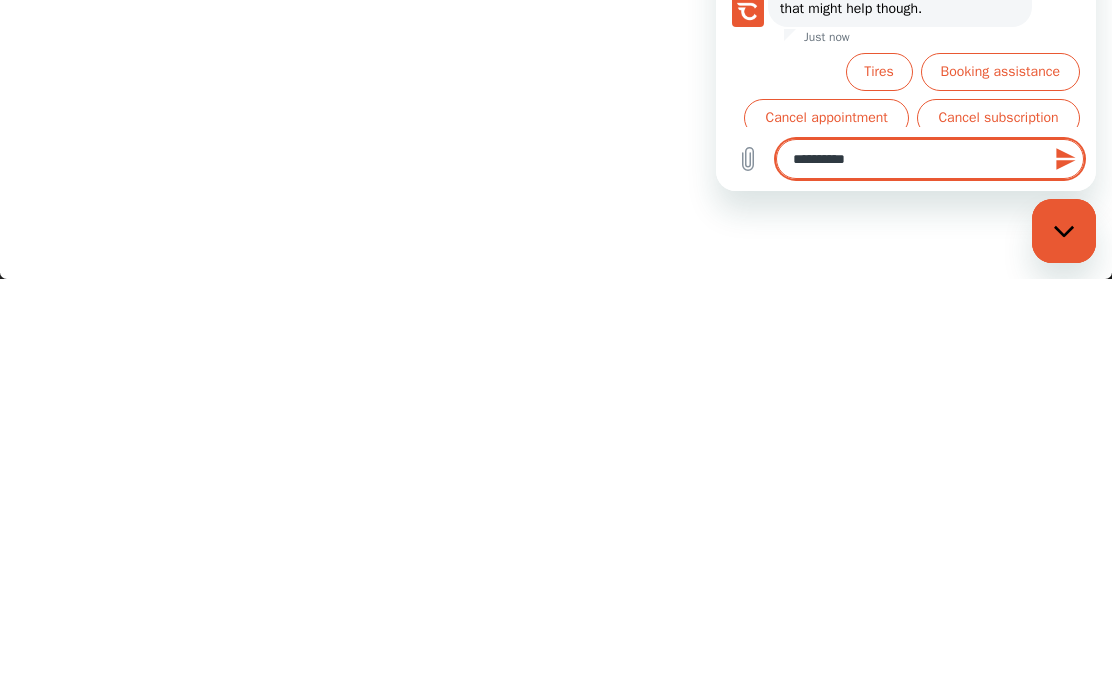type on "**********" 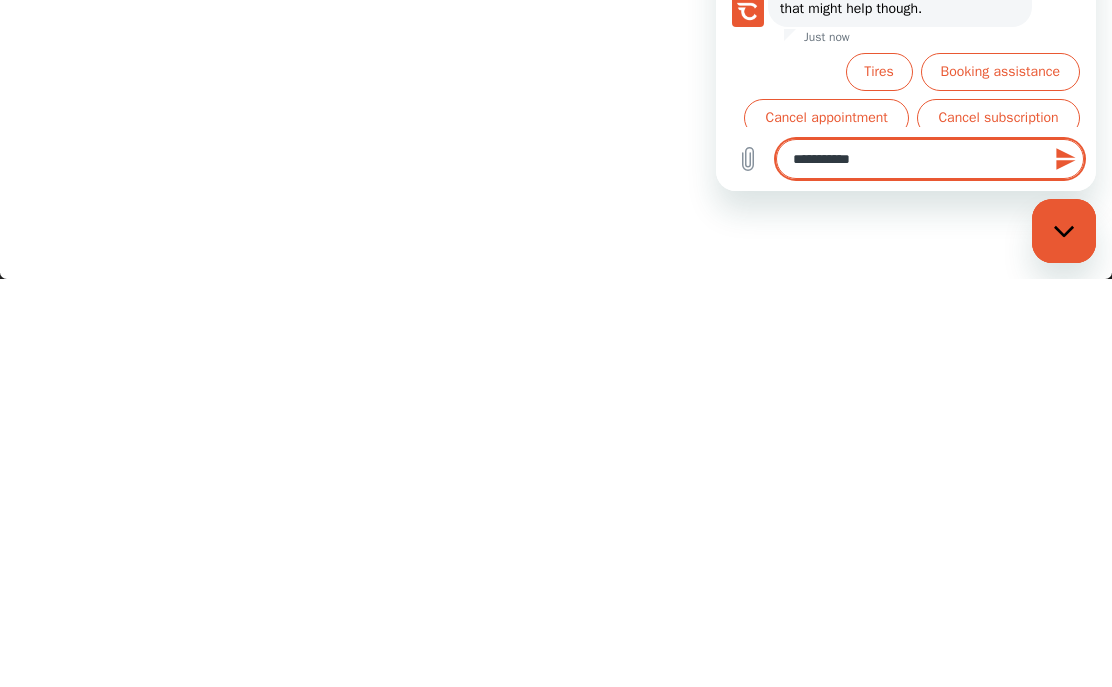 type on "**********" 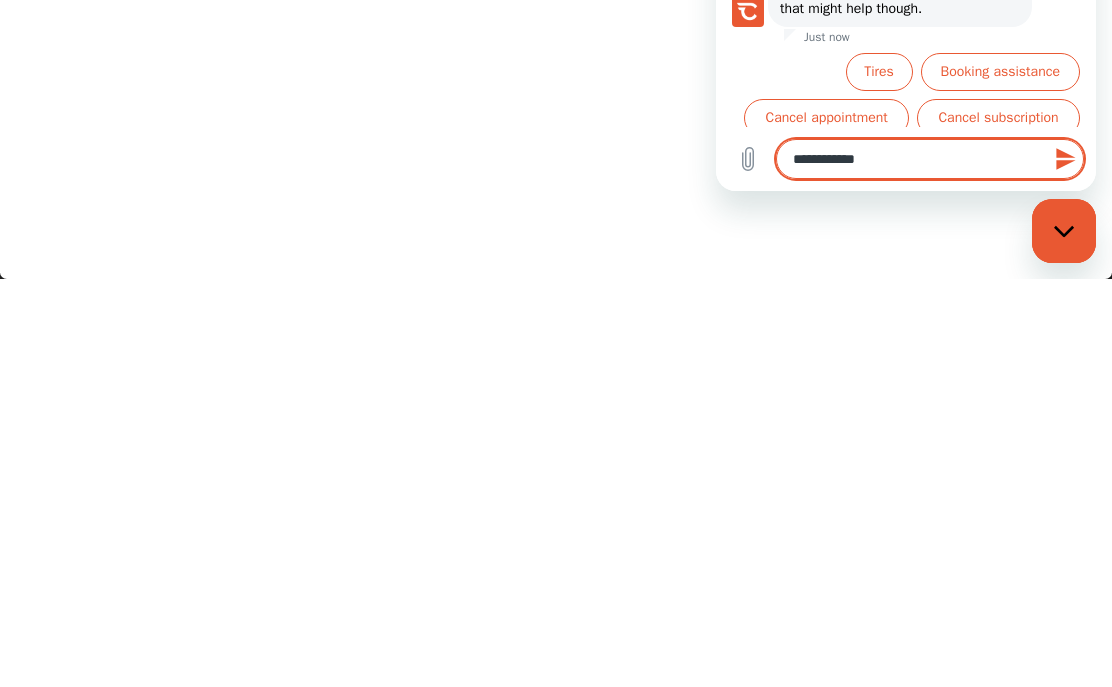 type on "**********" 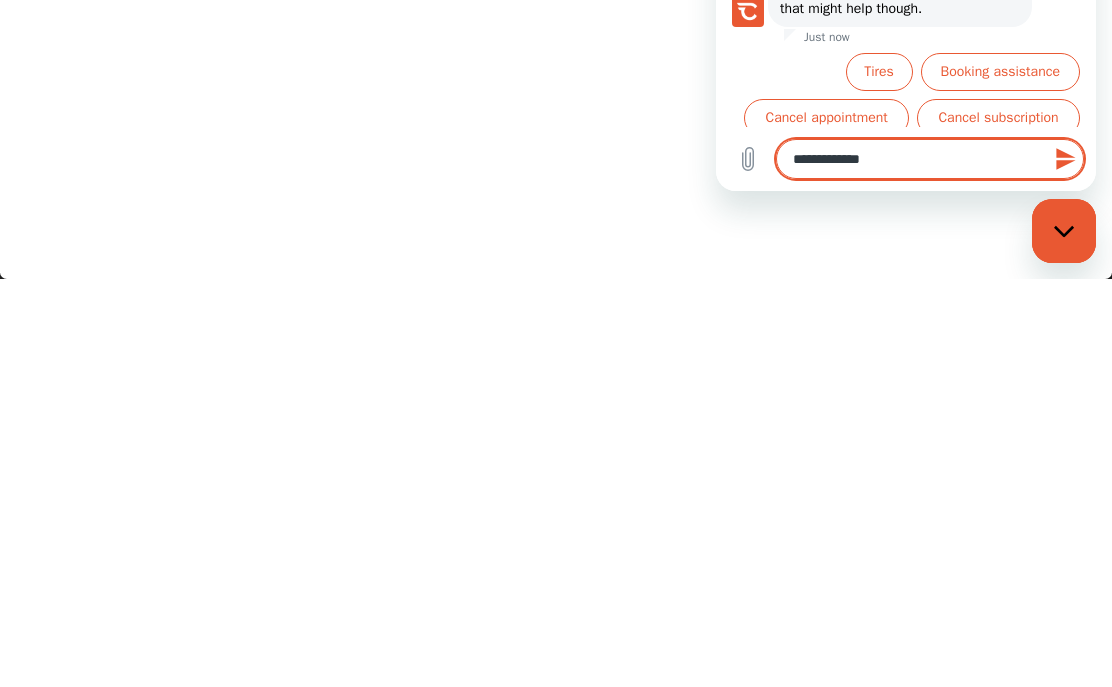 type on "**********" 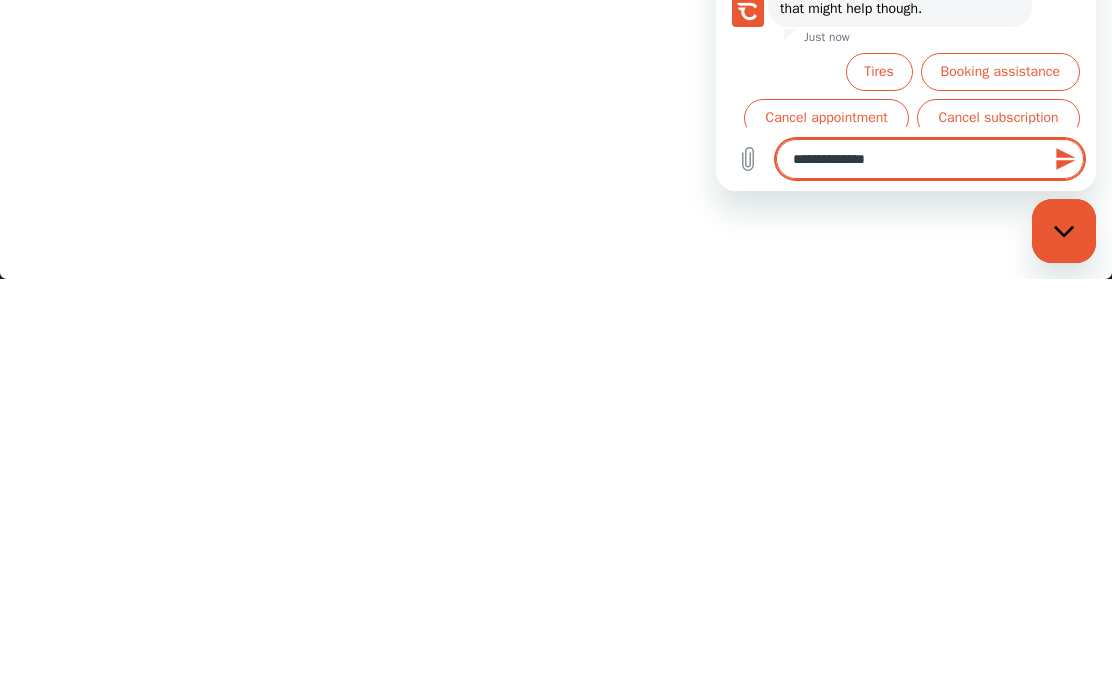 type on "**********" 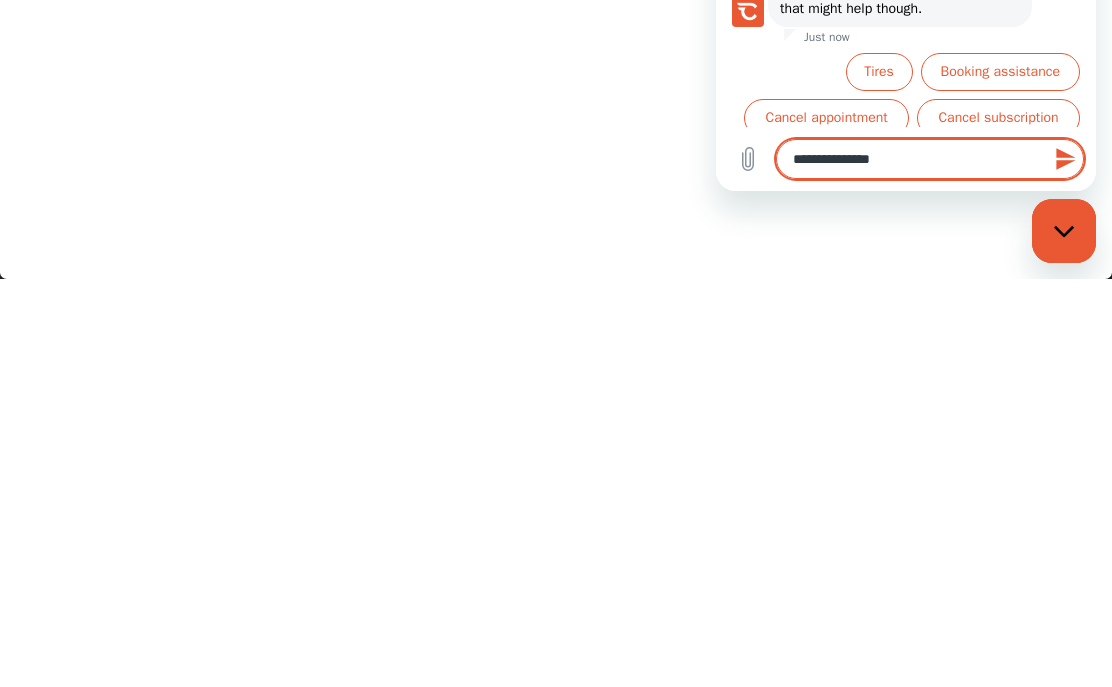 type on "**********" 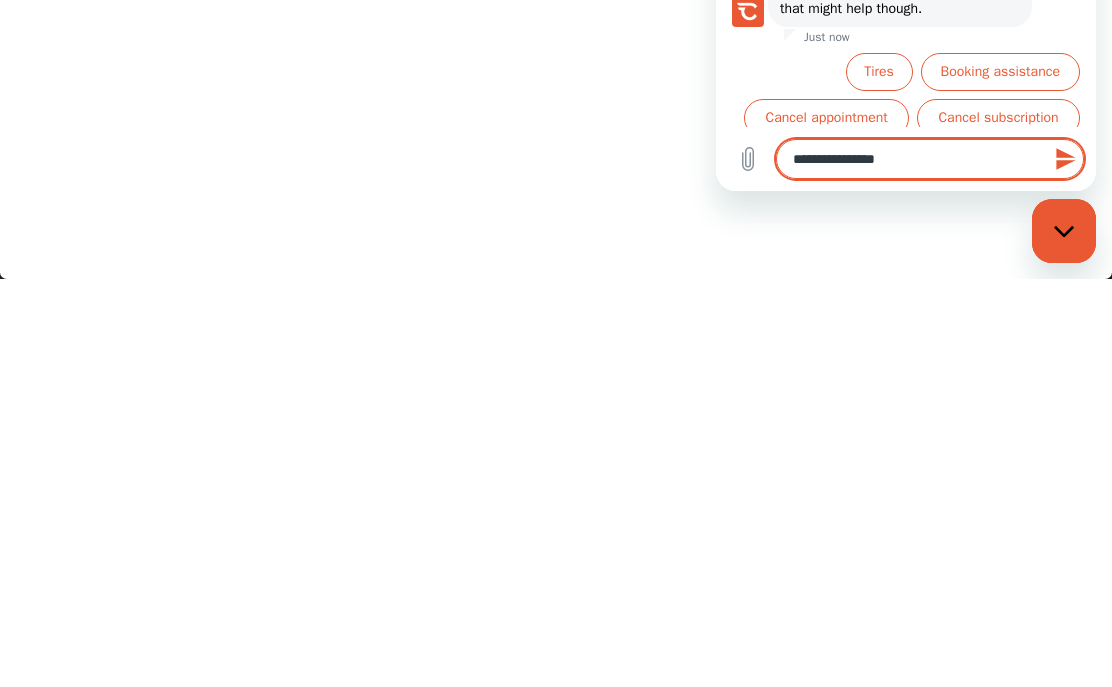 type on "**********" 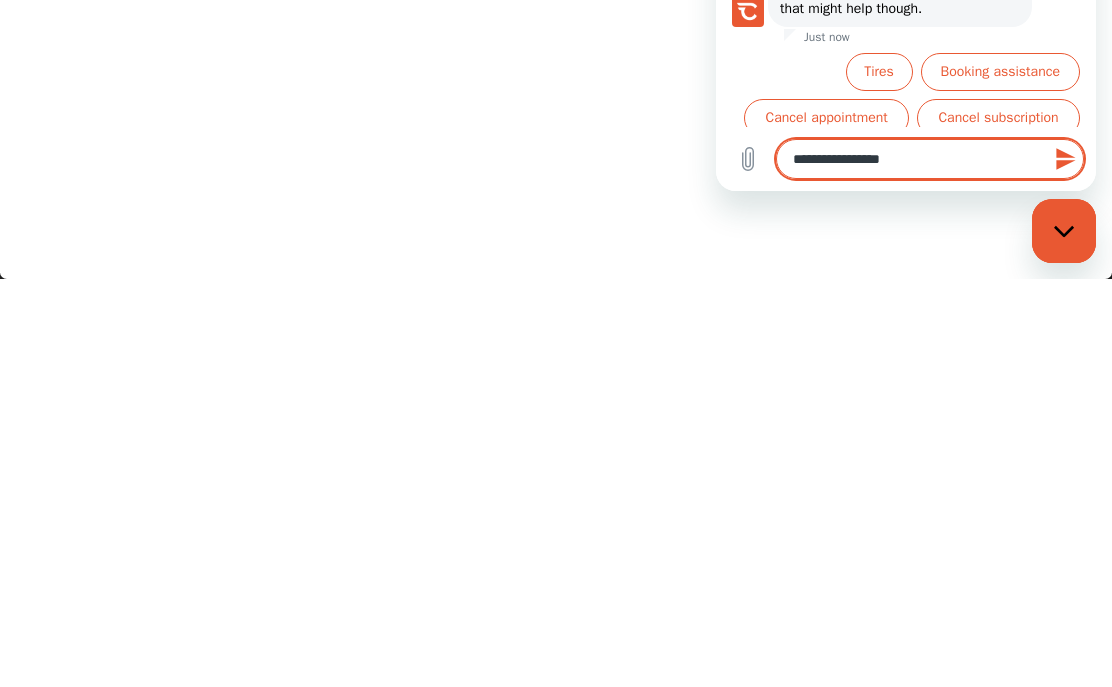 type on "**********" 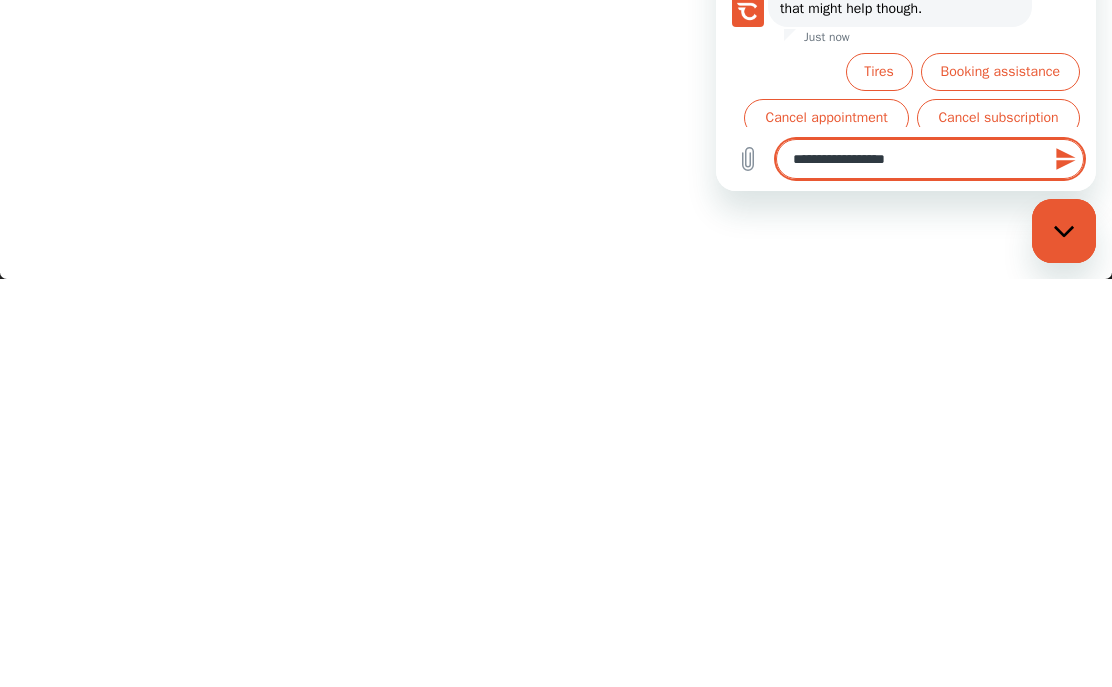 type on "**********" 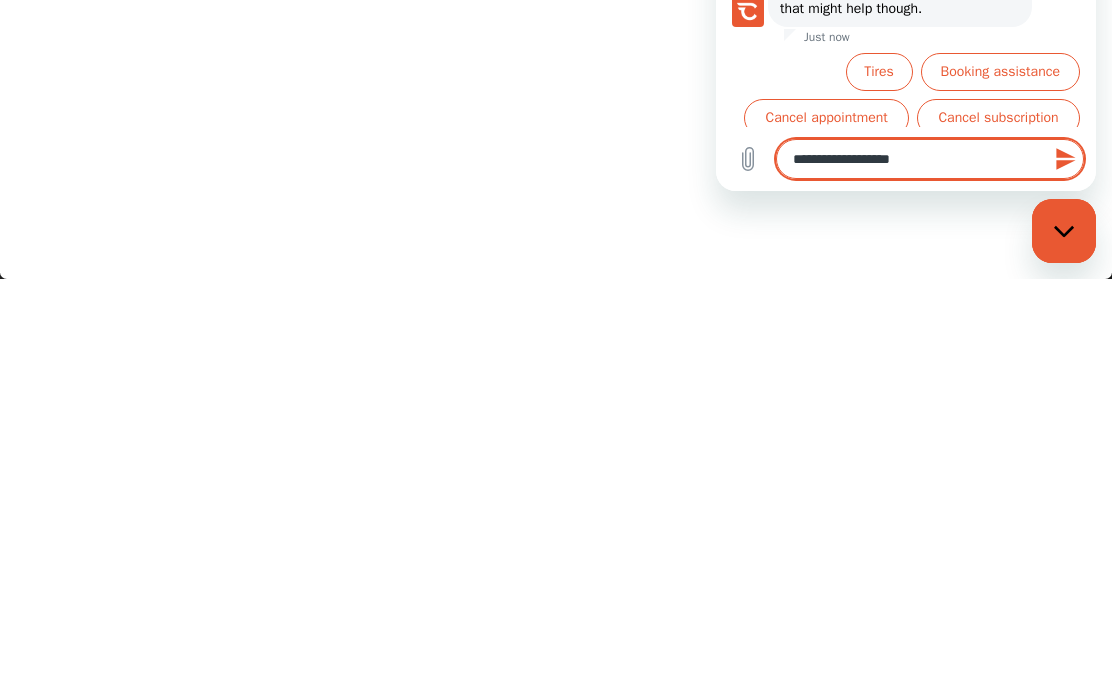 type on "**********" 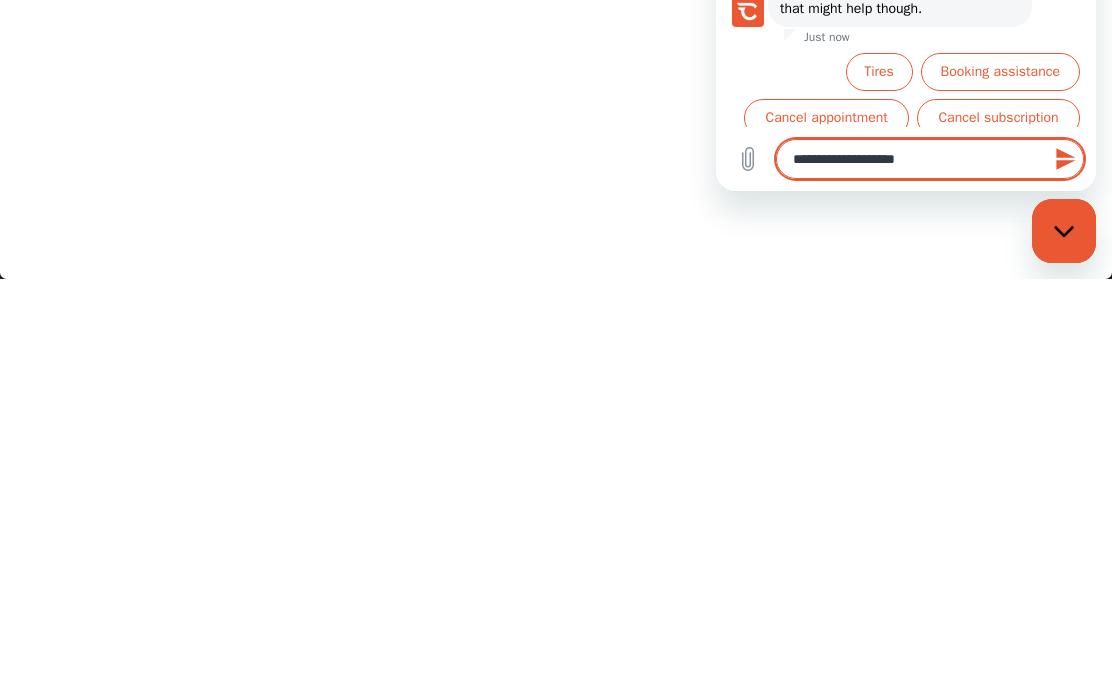 type on "**********" 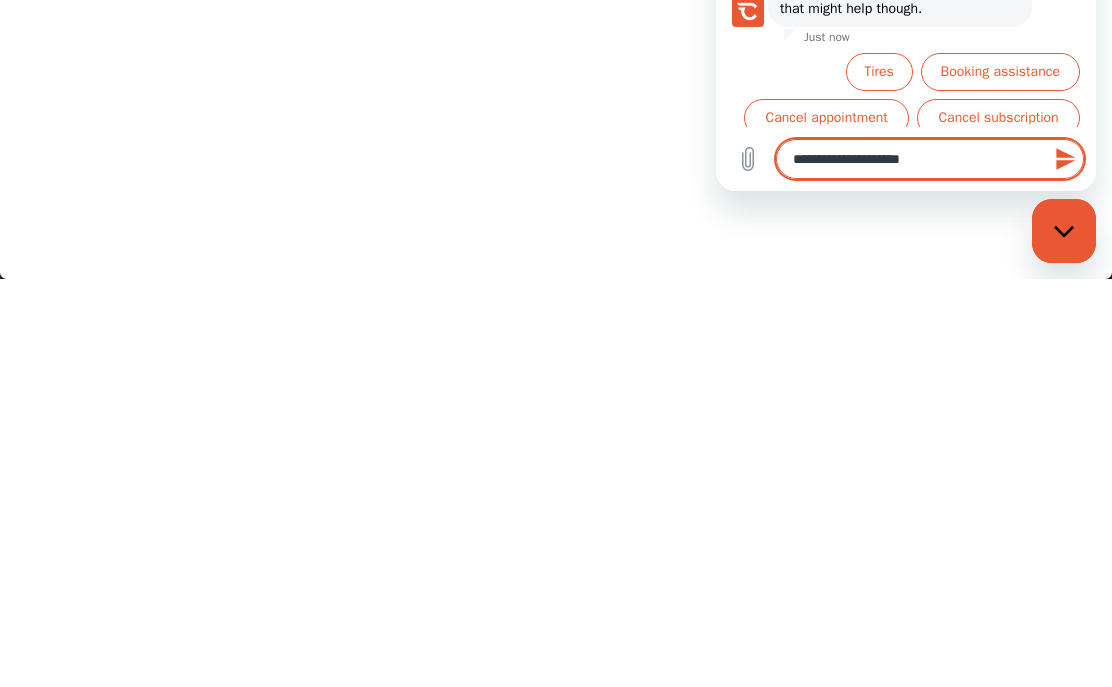 type on "**********" 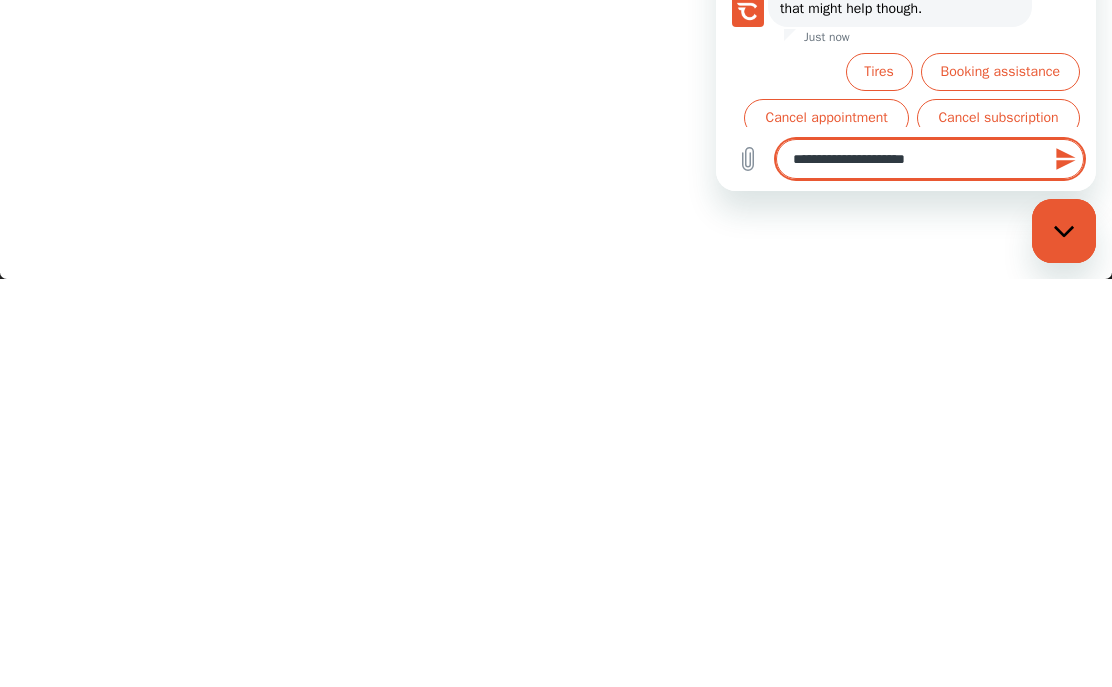 type on "**********" 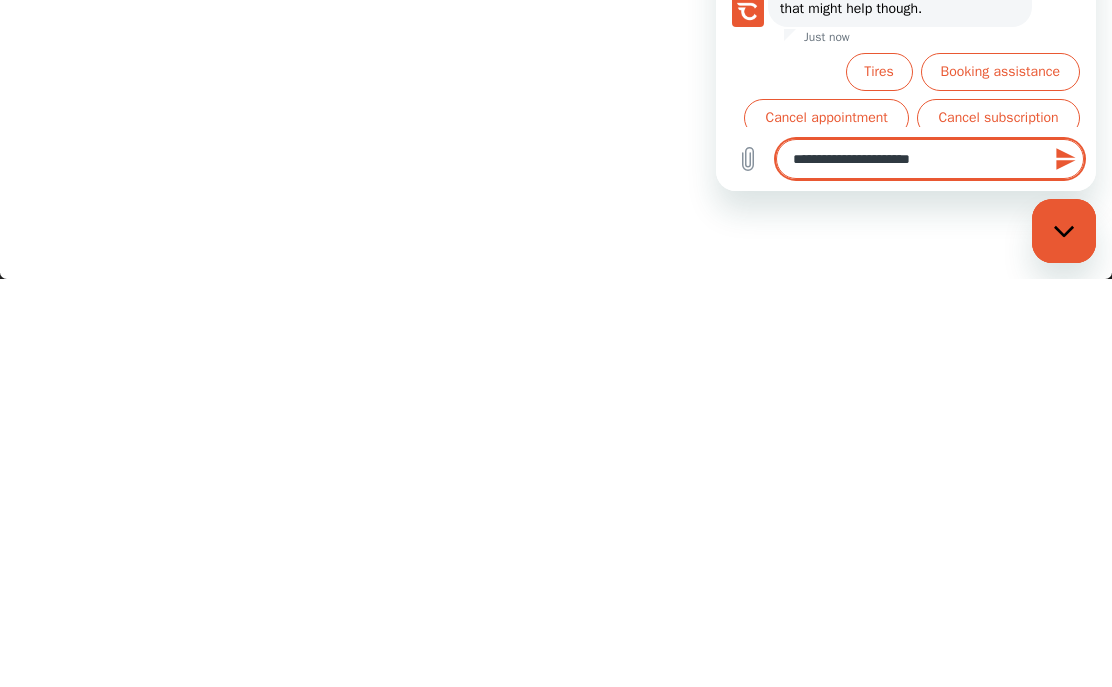 type on "**********" 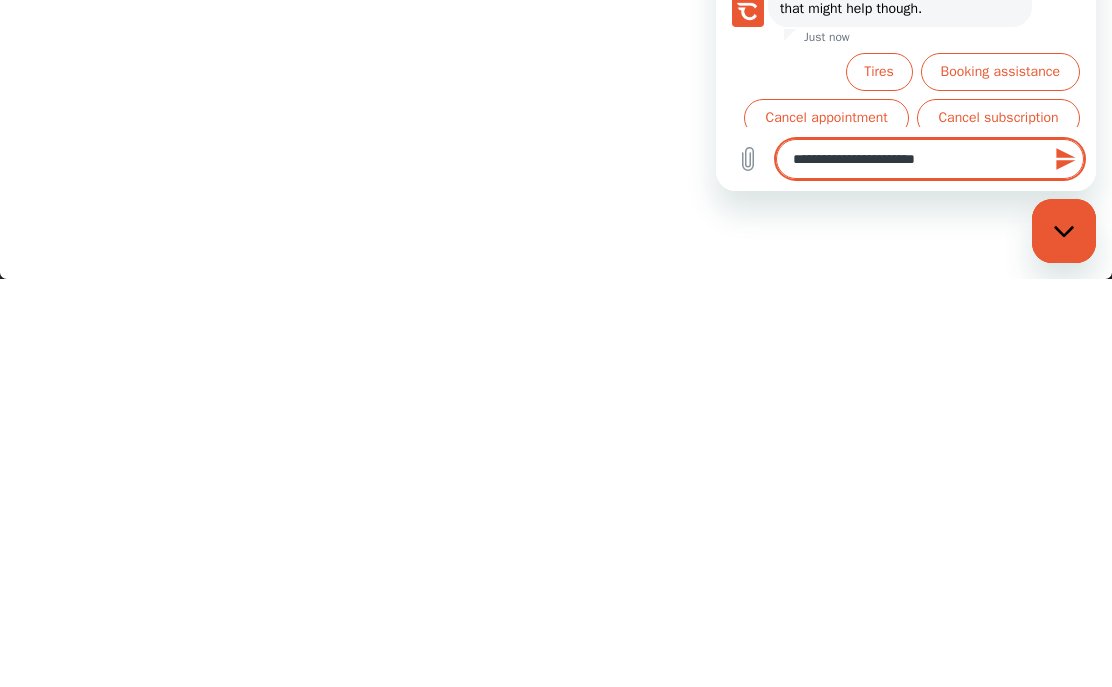 type on "**********" 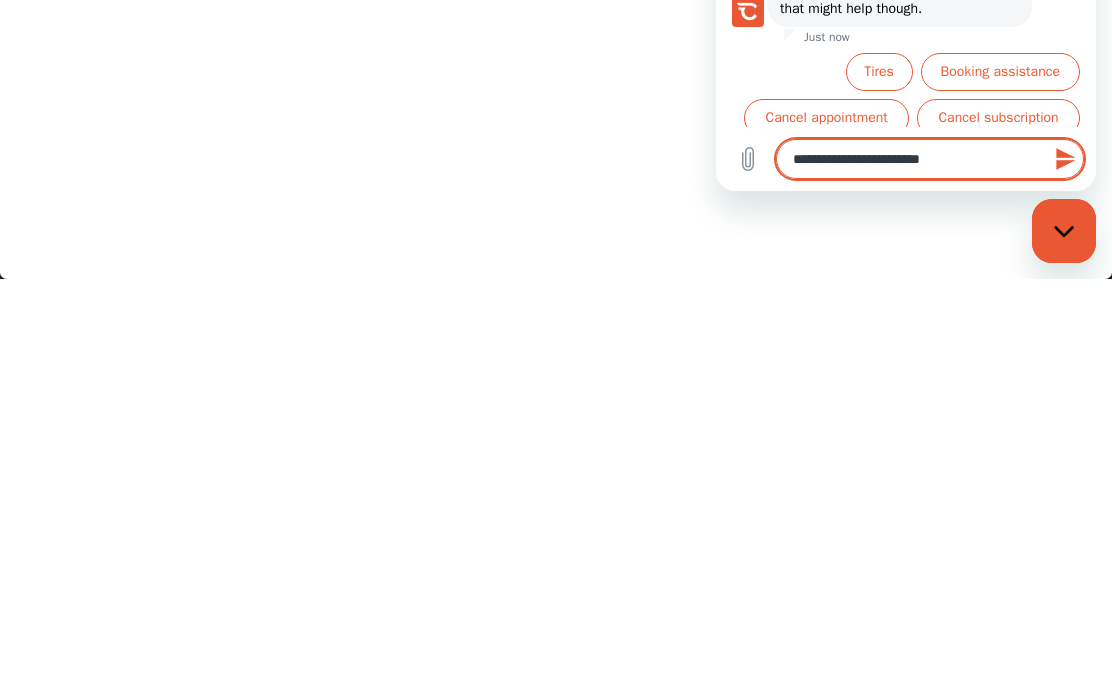 type on "**********" 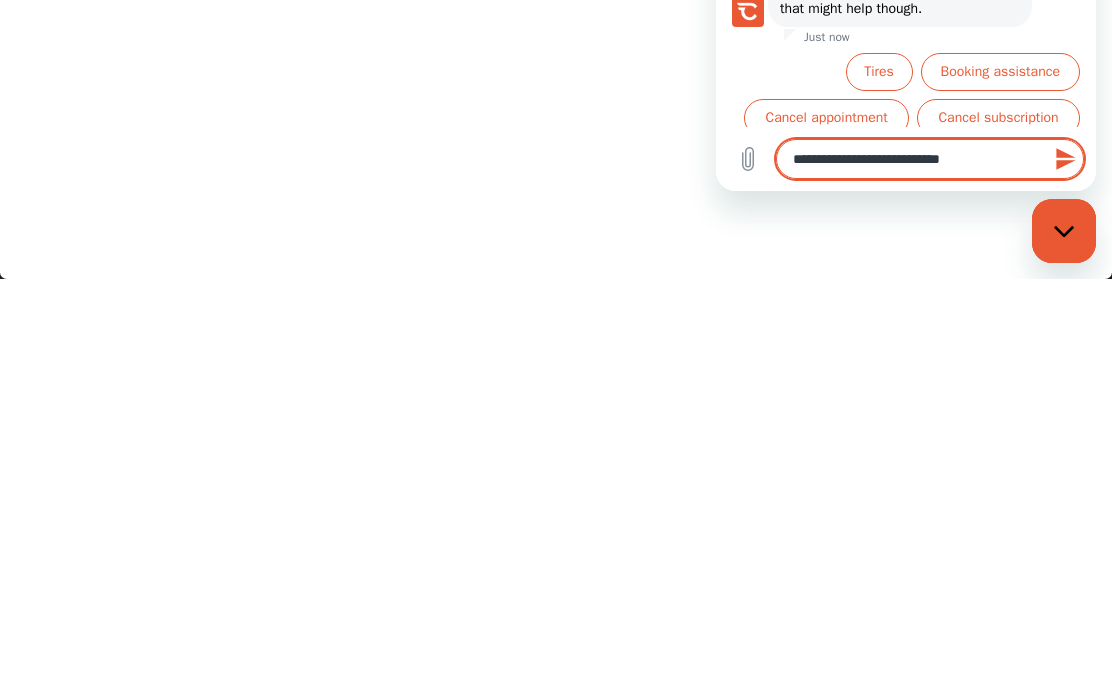 type on "**********" 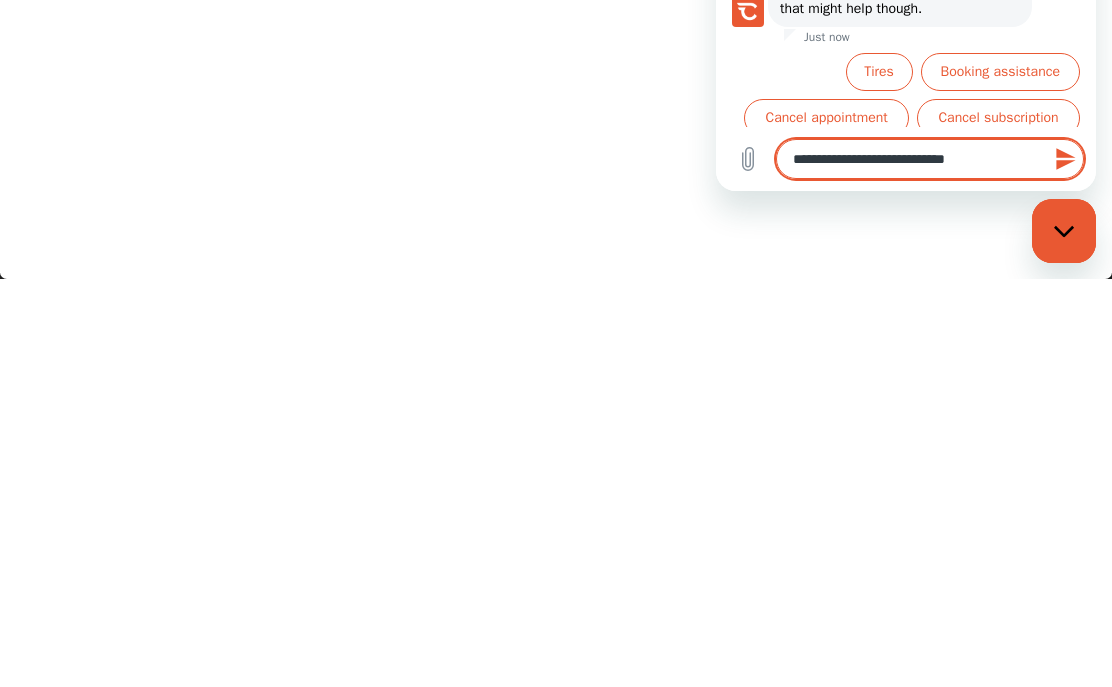 type on "**********" 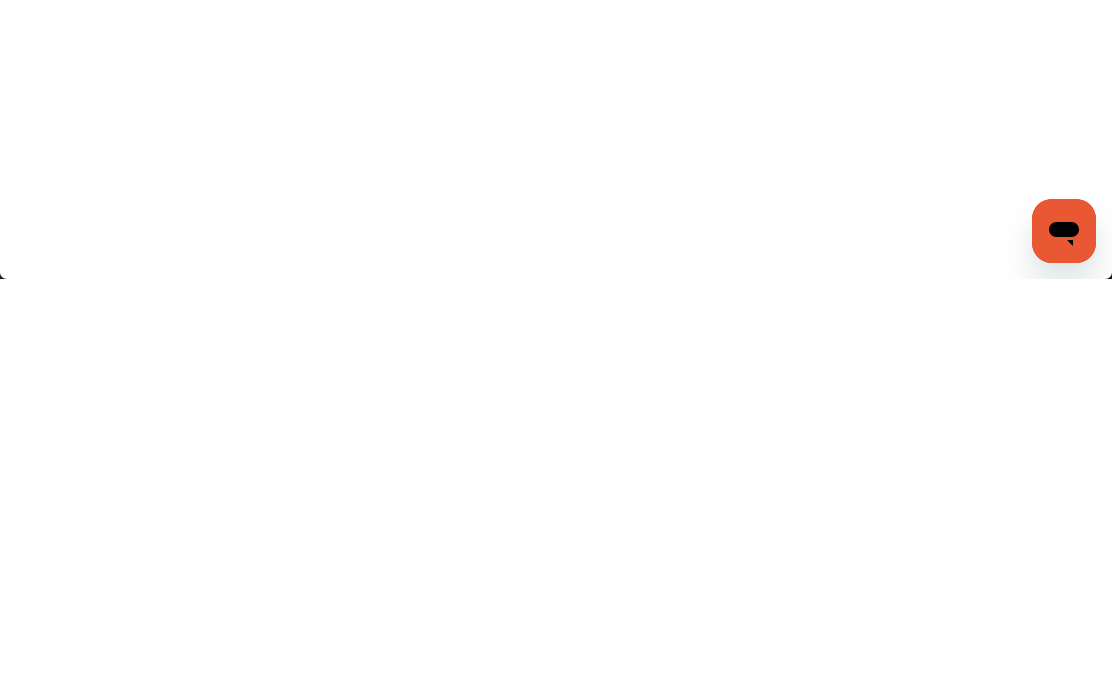 scroll, scrollTop: 1503, scrollLeft: 0, axis: vertical 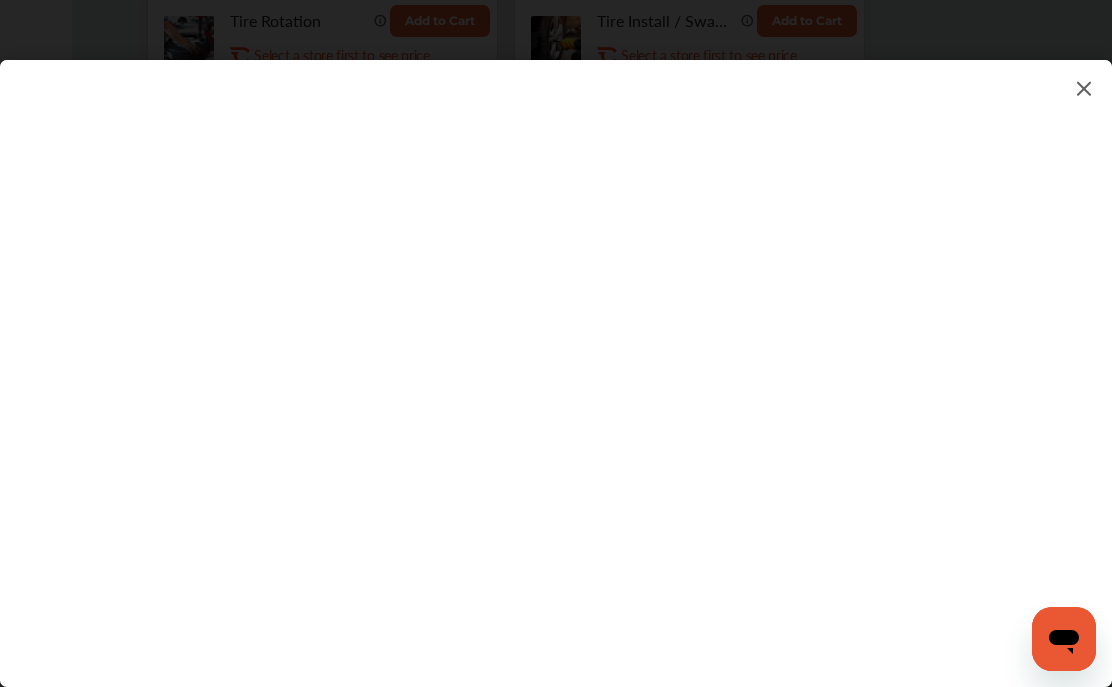 click 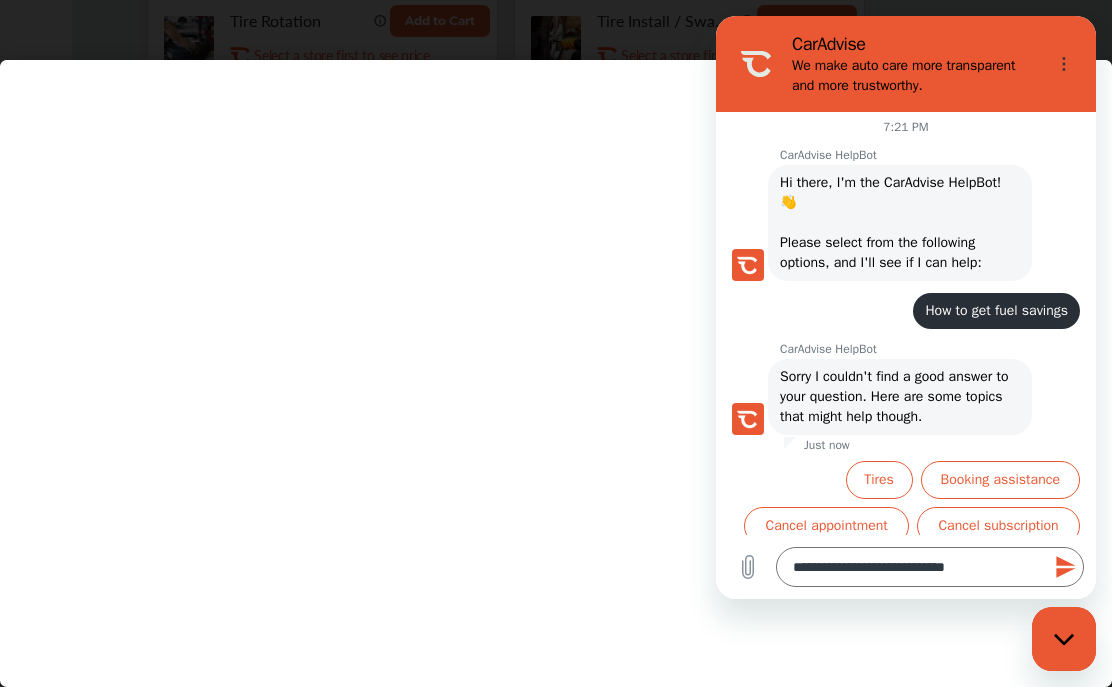 click 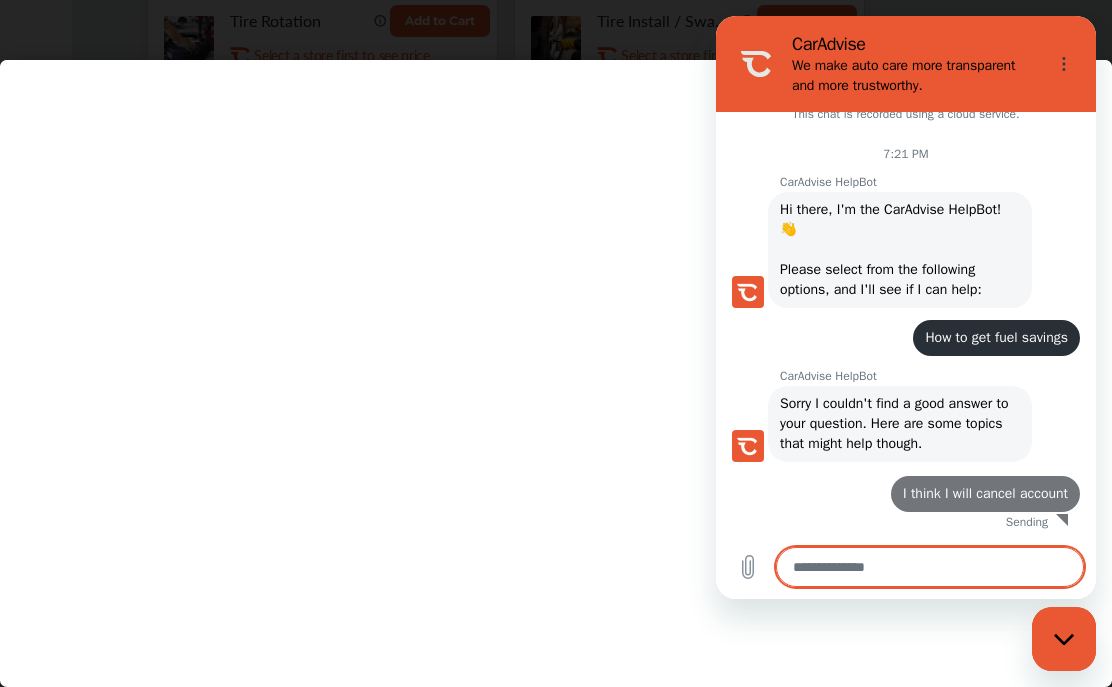 scroll, scrollTop: 1576, scrollLeft: 0, axis: vertical 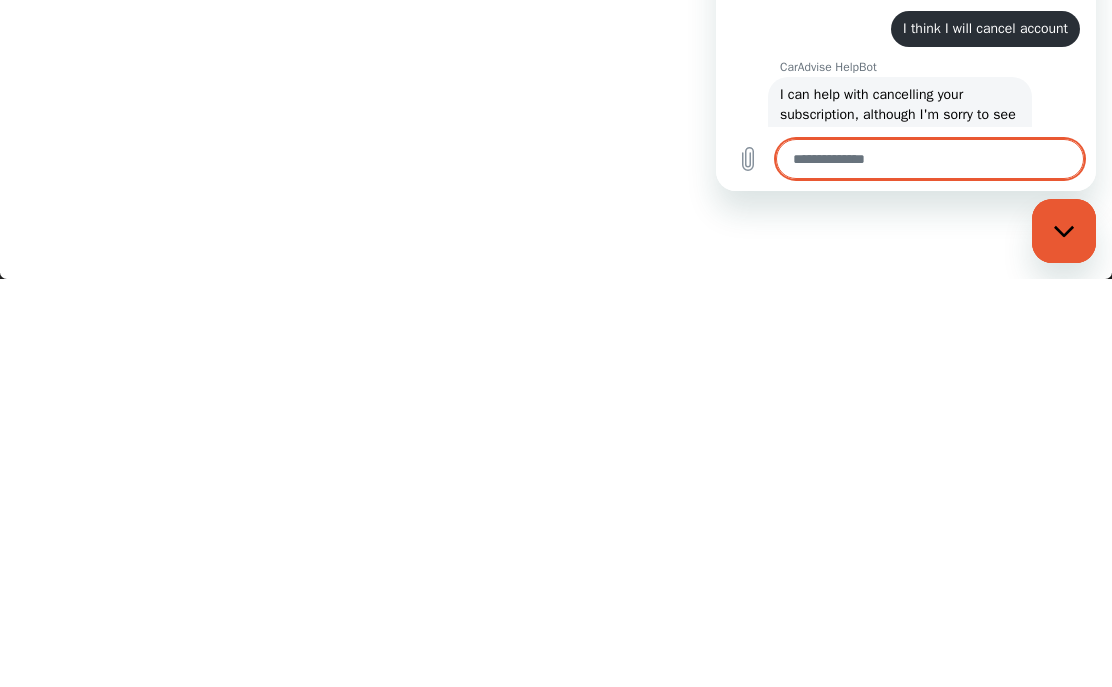 type on "*" 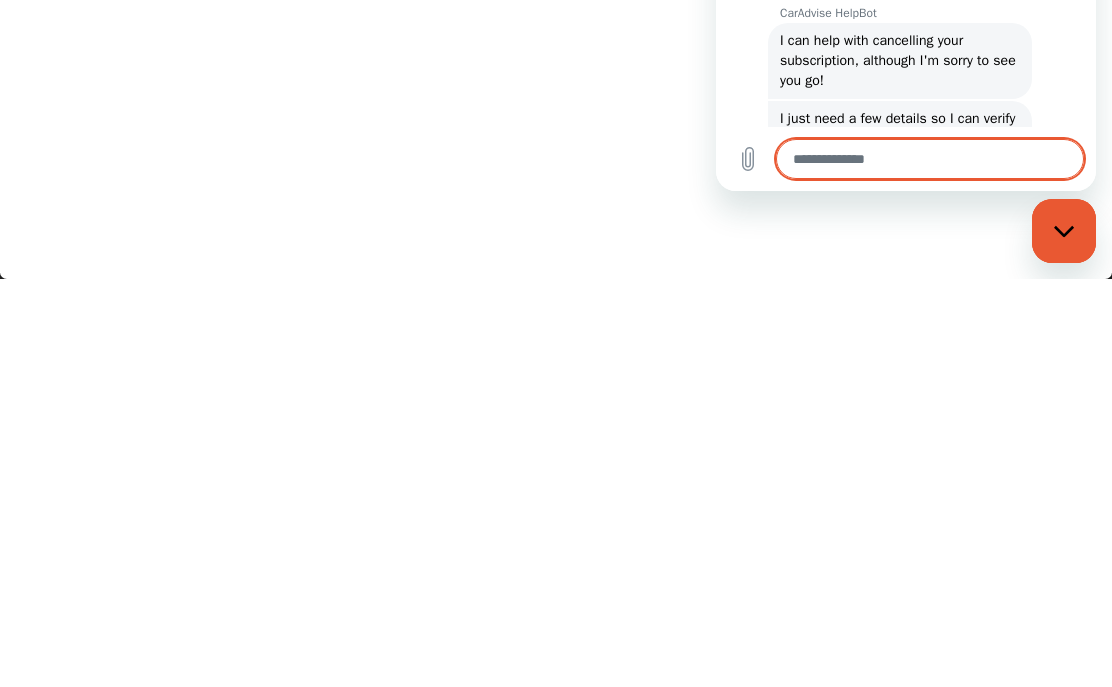 scroll, scrollTop: 181, scrollLeft: 0, axis: vertical 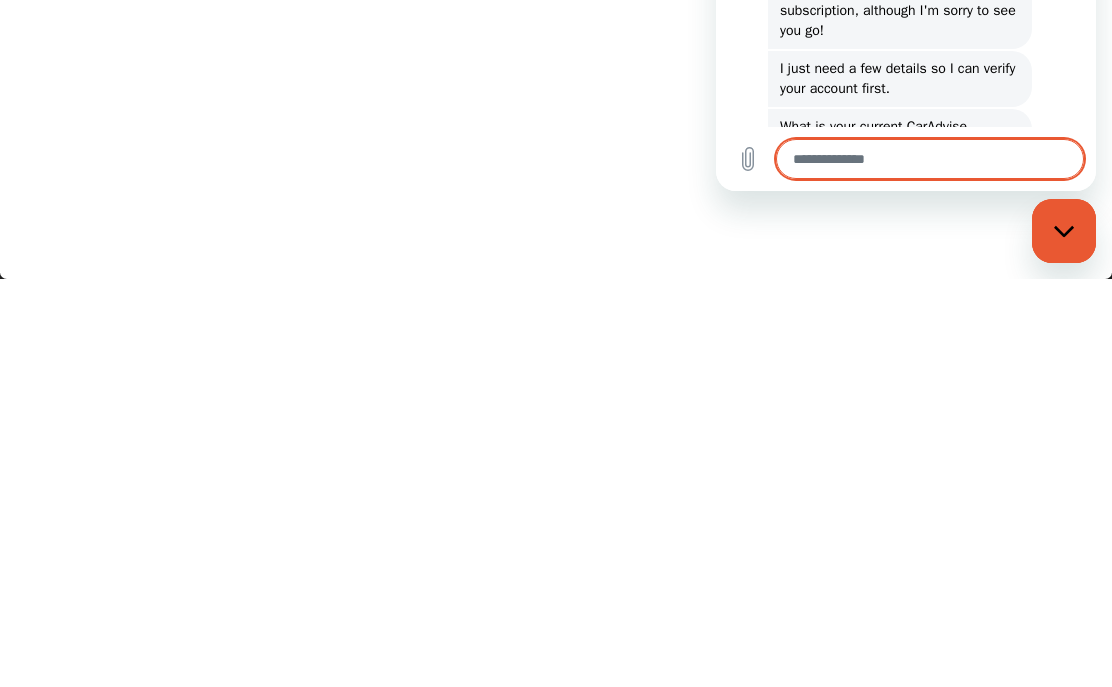 type on "*" 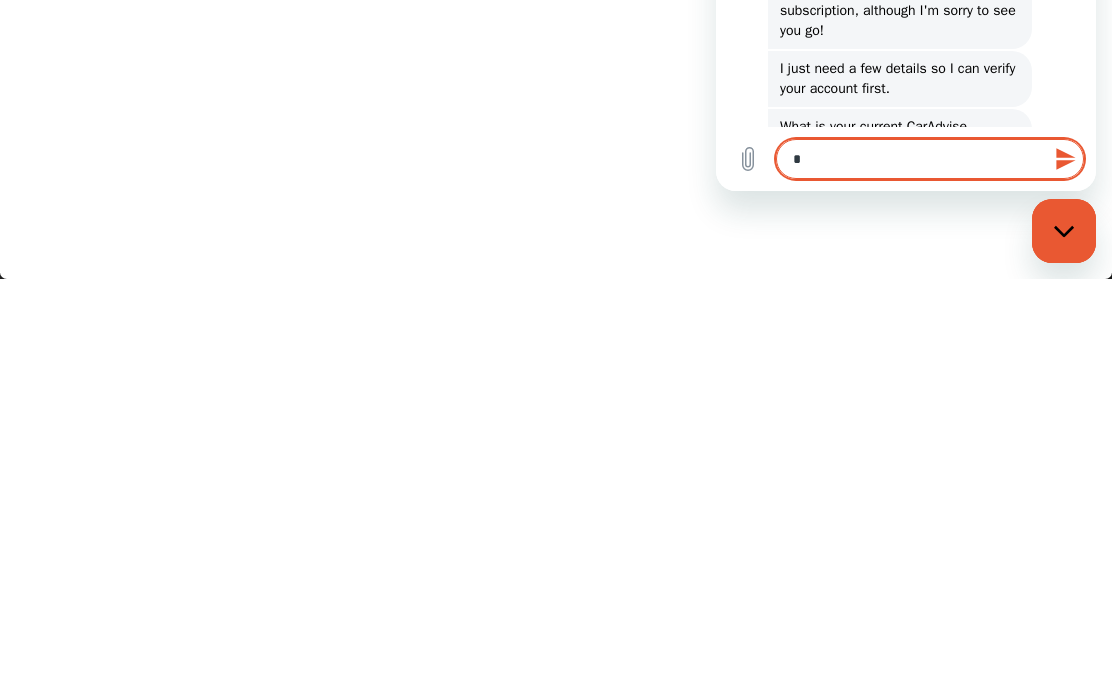 type on "**" 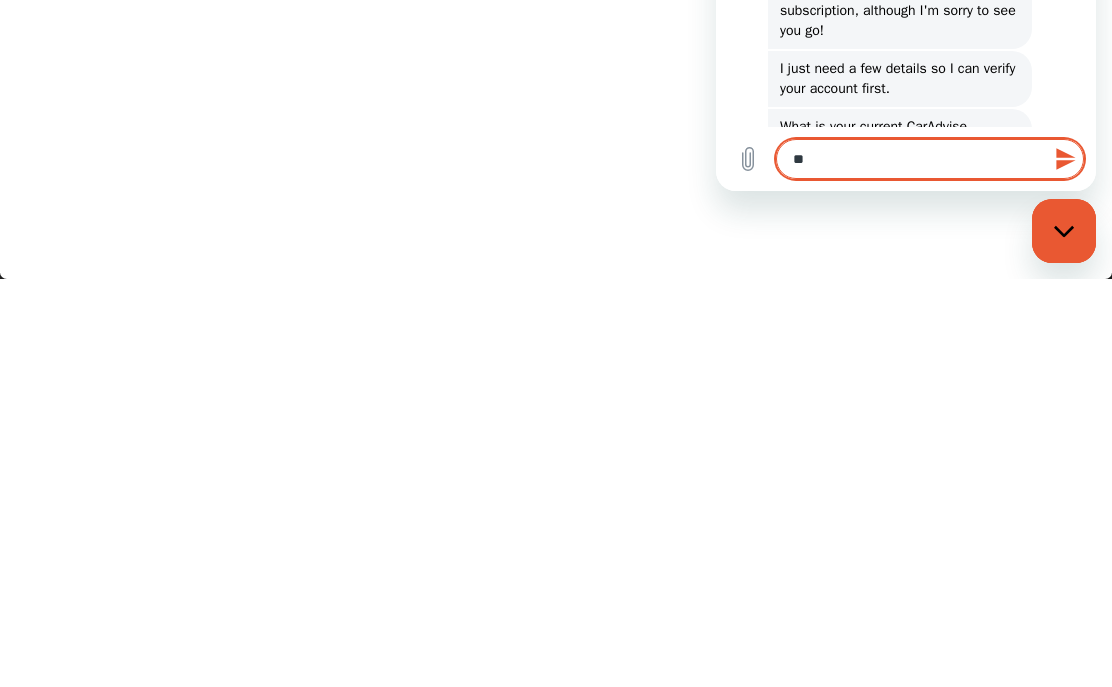 type on "***" 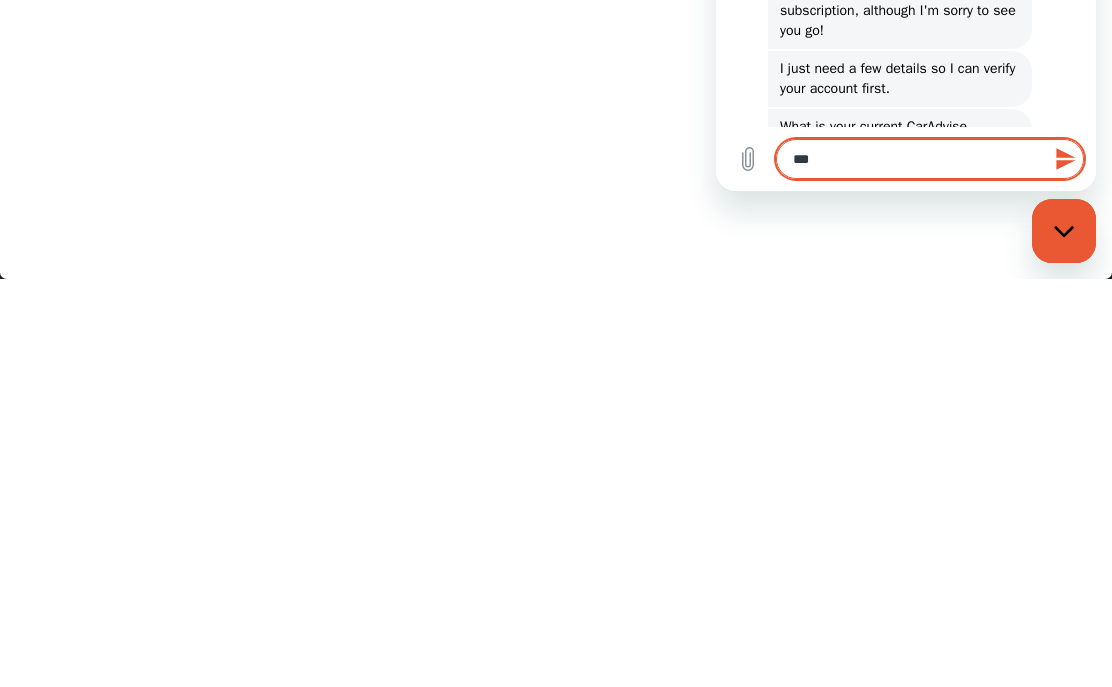 type on "****" 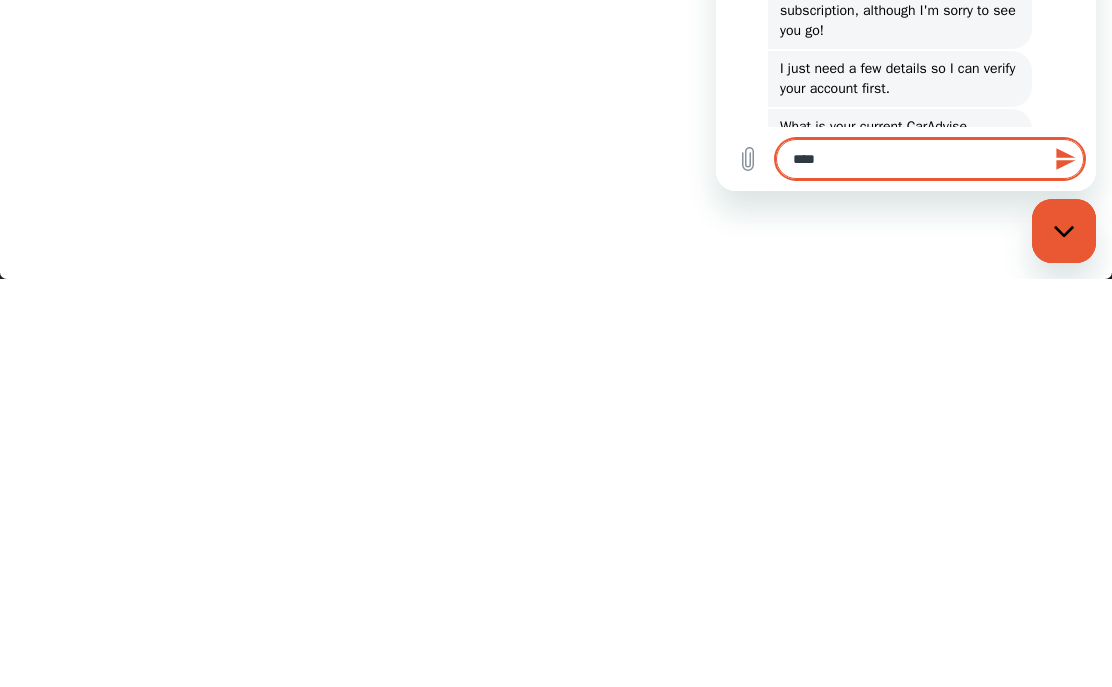 type on "****" 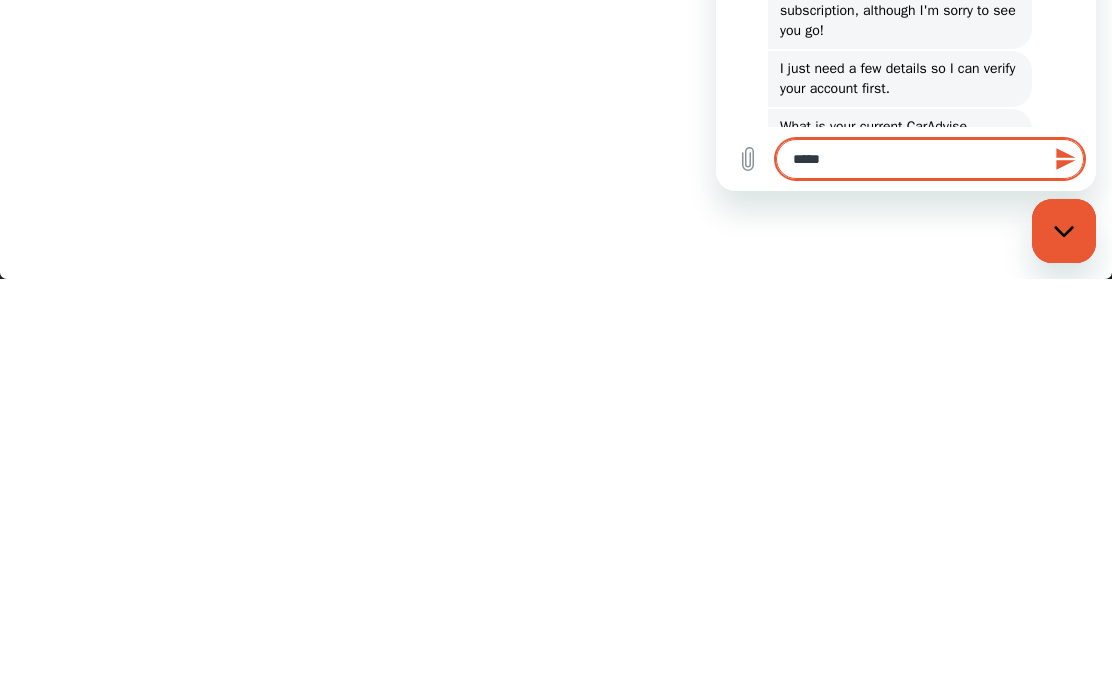 type on "******" 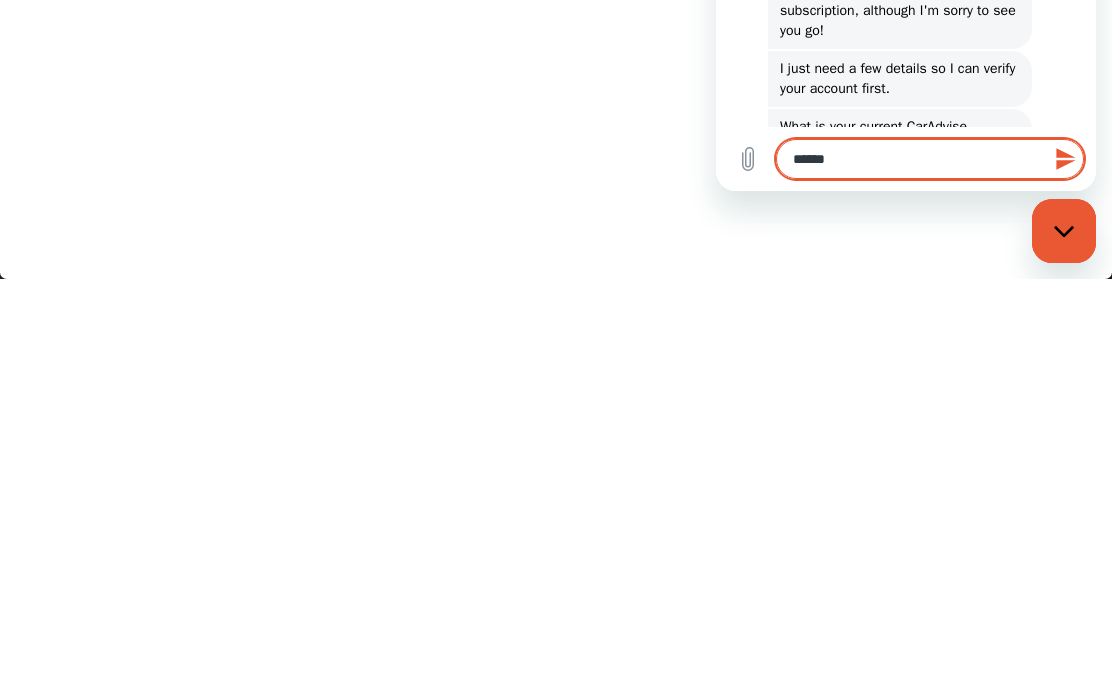 type on "*******" 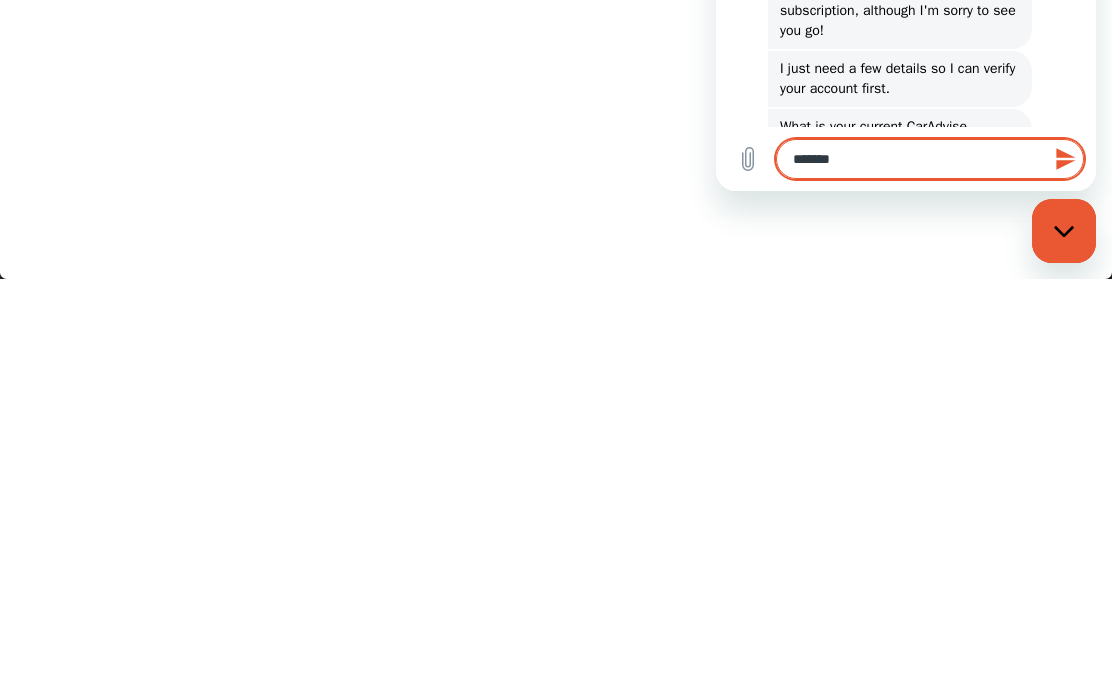 type on "********" 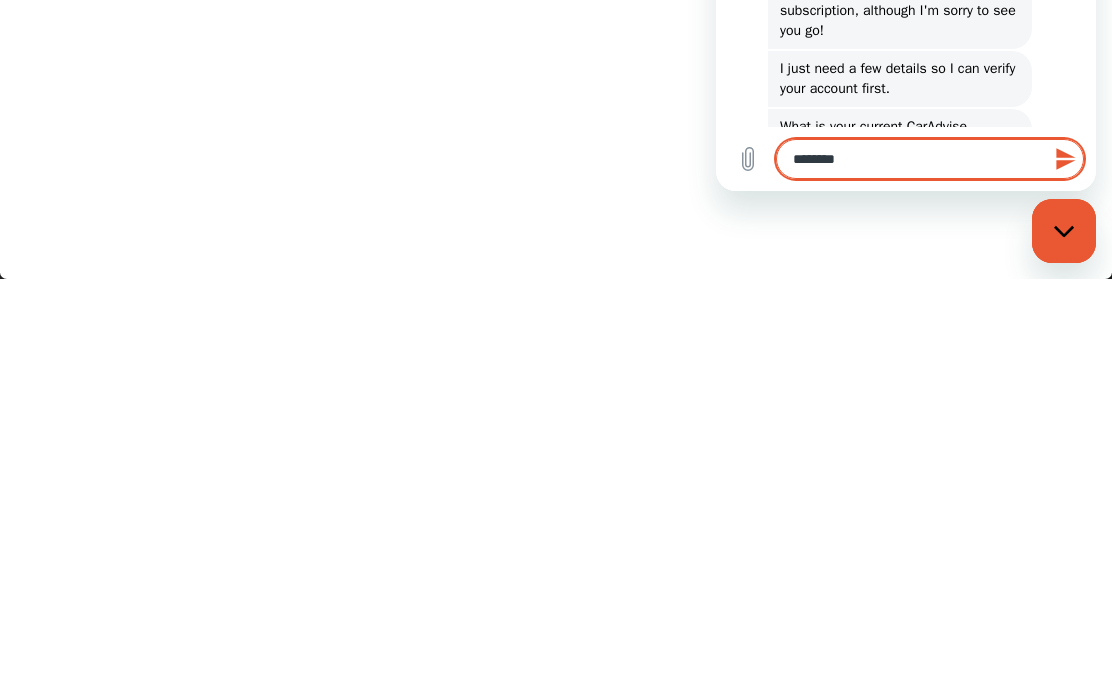 type on "********" 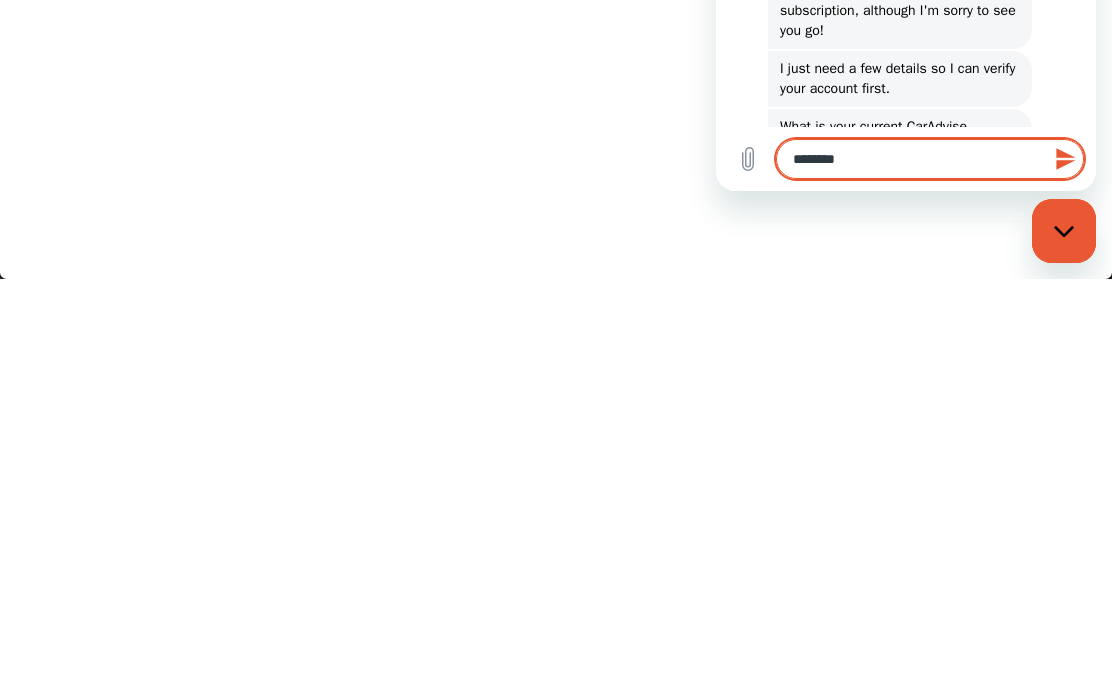 type 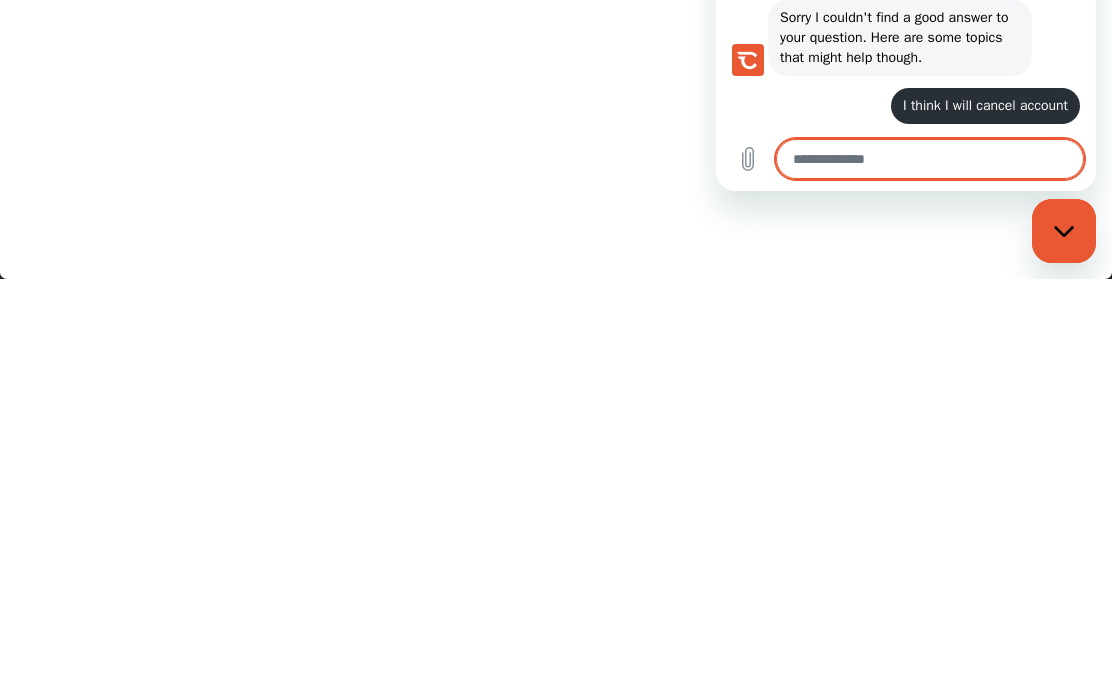 scroll, scrollTop: 0, scrollLeft: 0, axis: both 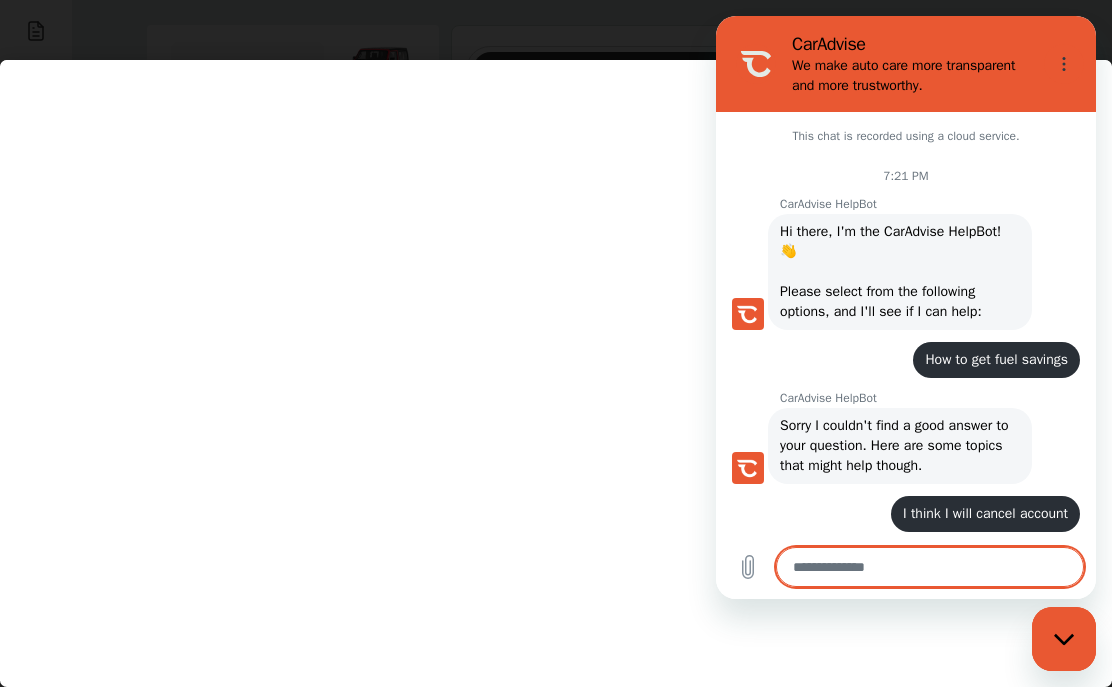 click 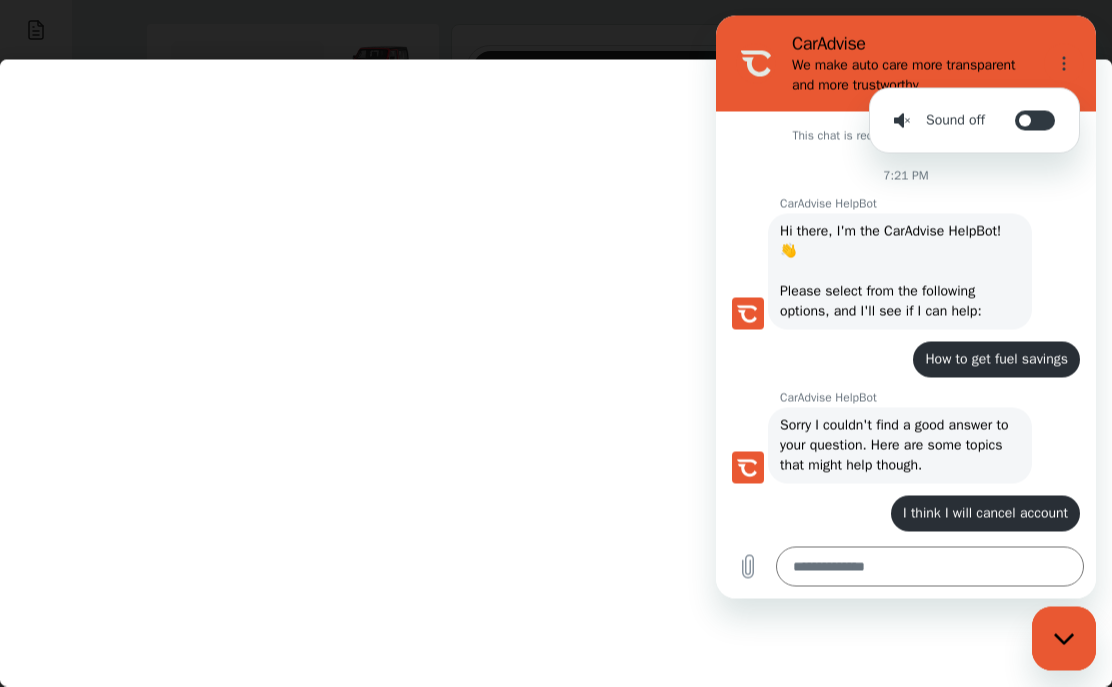 click at bounding box center (556, 407) 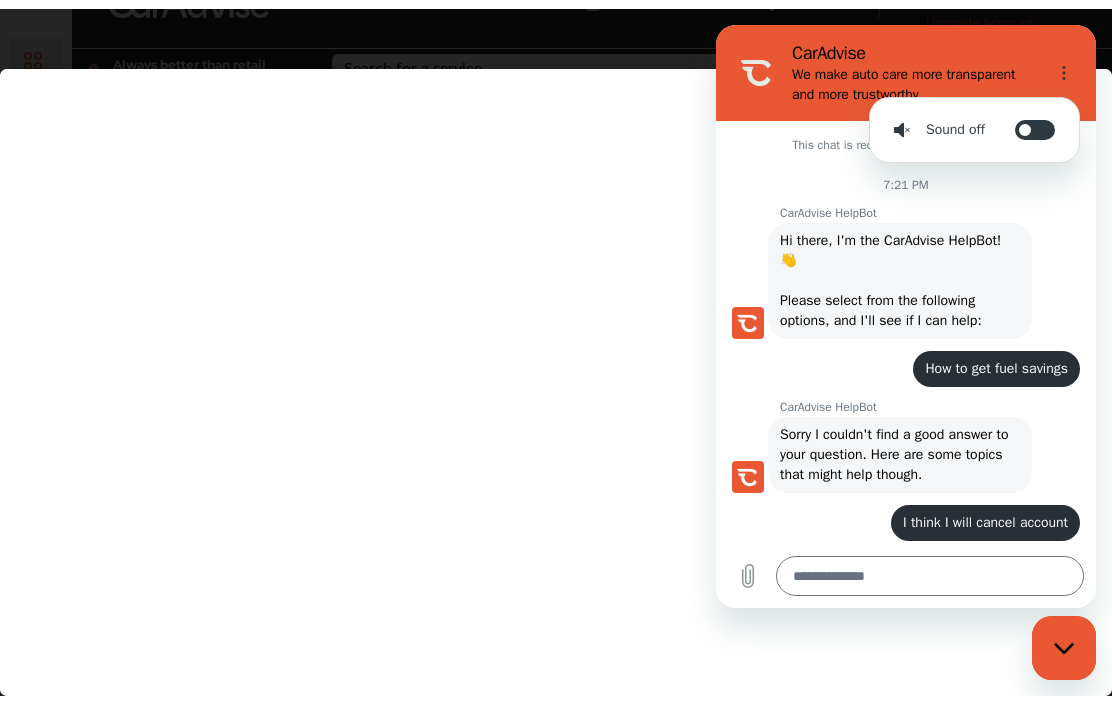 scroll, scrollTop: 0, scrollLeft: 0, axis: both 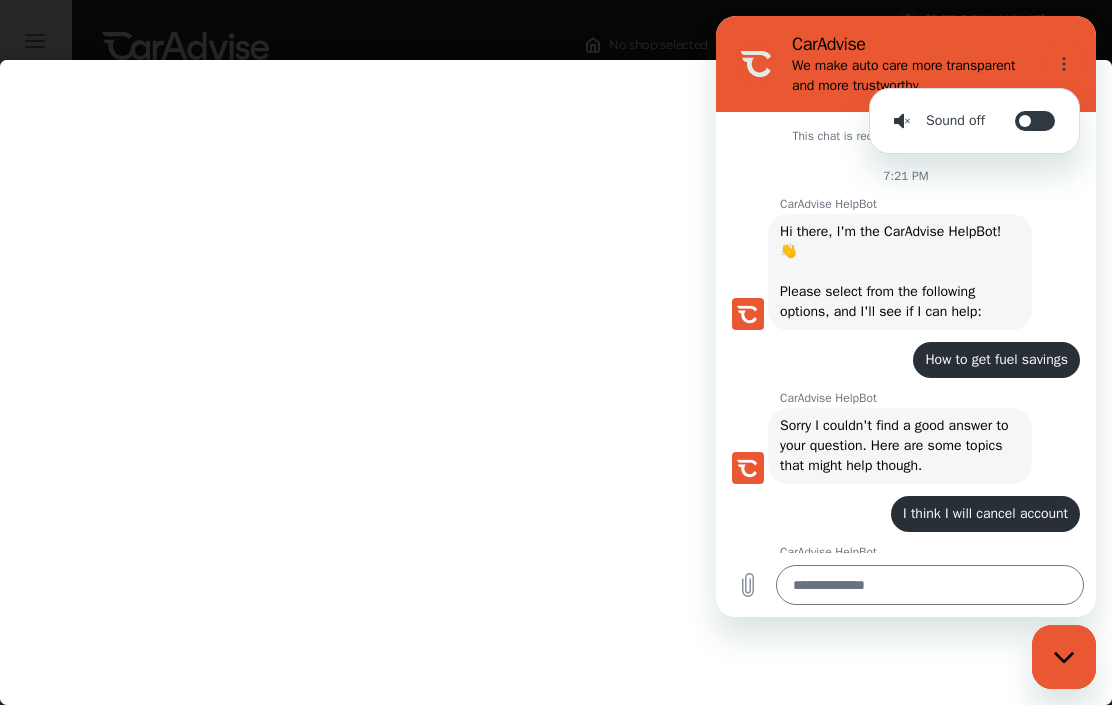 type on "*" 